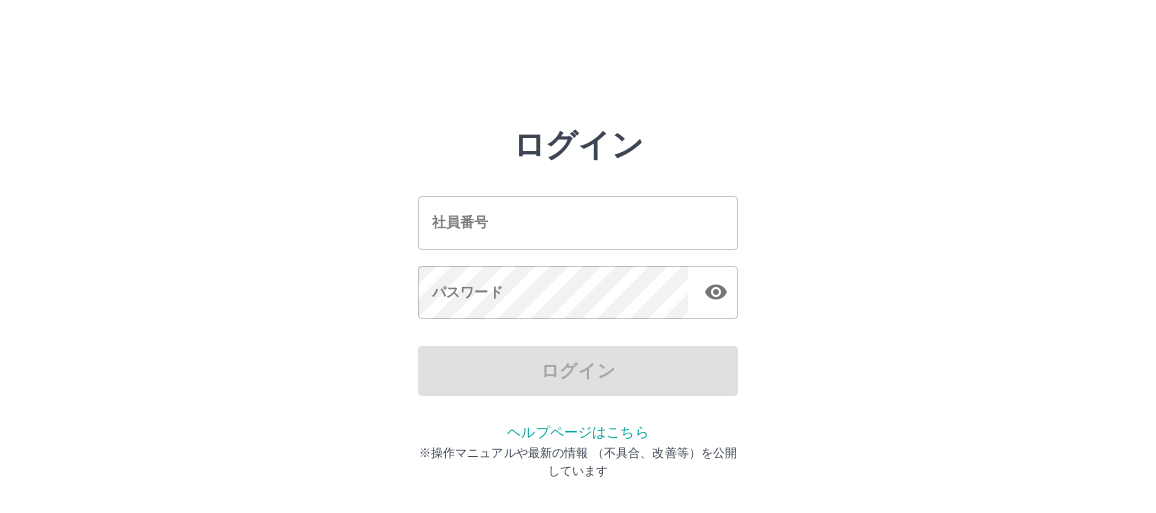scroll, scrollTop: 0, scrollLeft: 0, axis: both 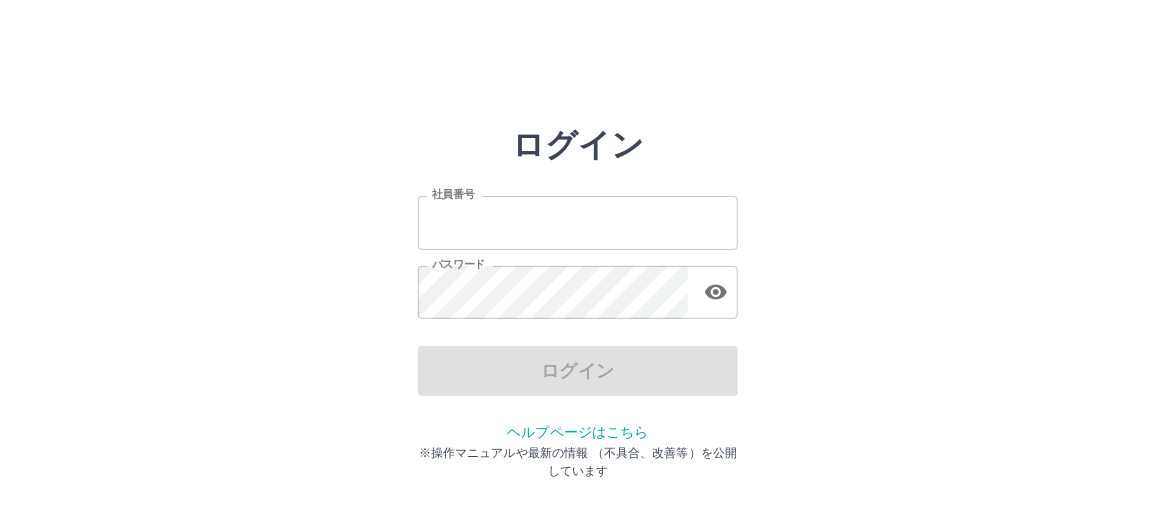 type on "*******" 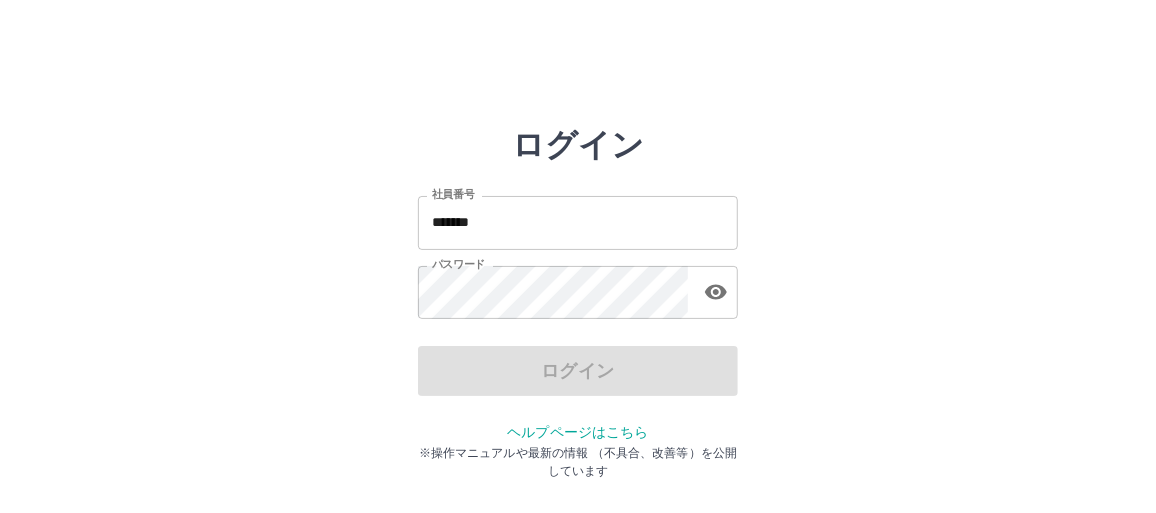 click on "*******" at bounding box center [578, 222] 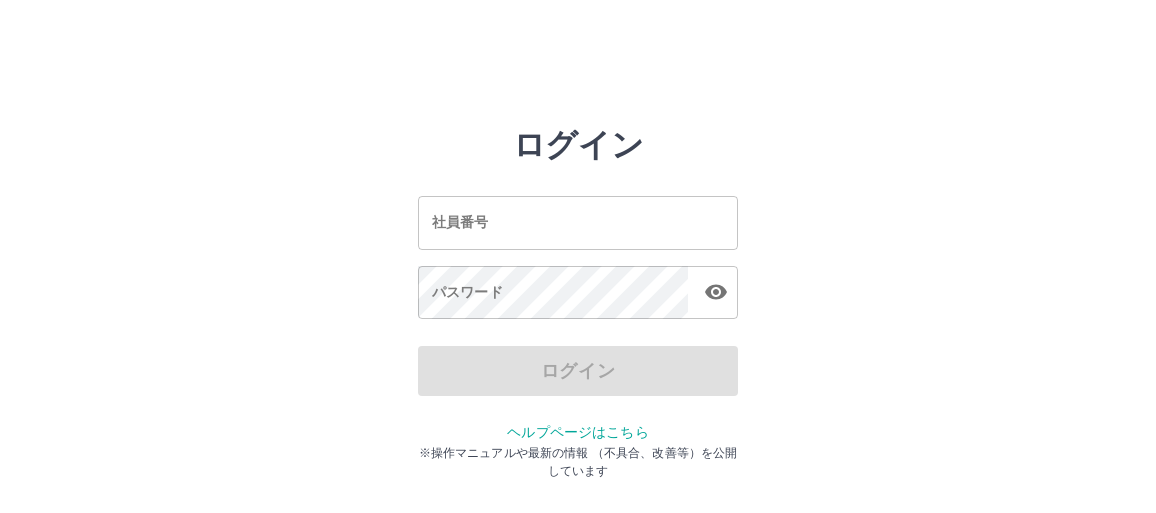 scroll, scrollTop: 0, scrollLeft: 0, axis: both 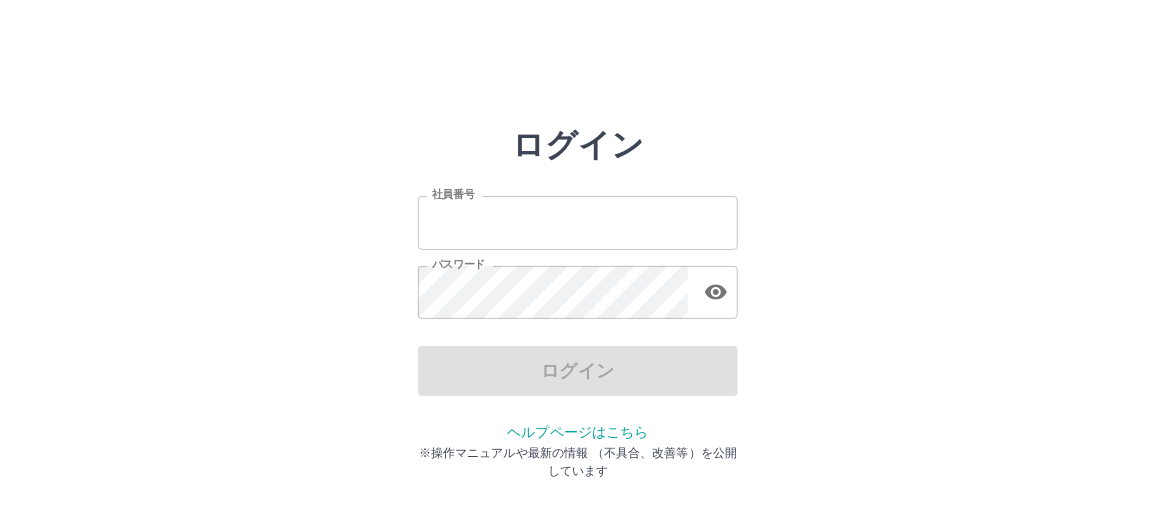 type on "*******" 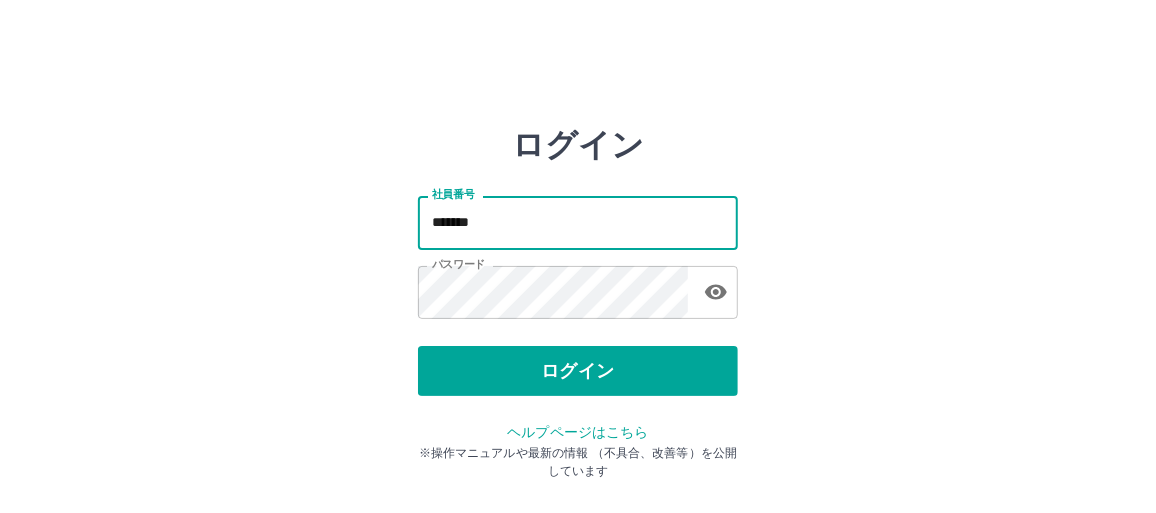 click on "*******" at bounding box center [578, 222] 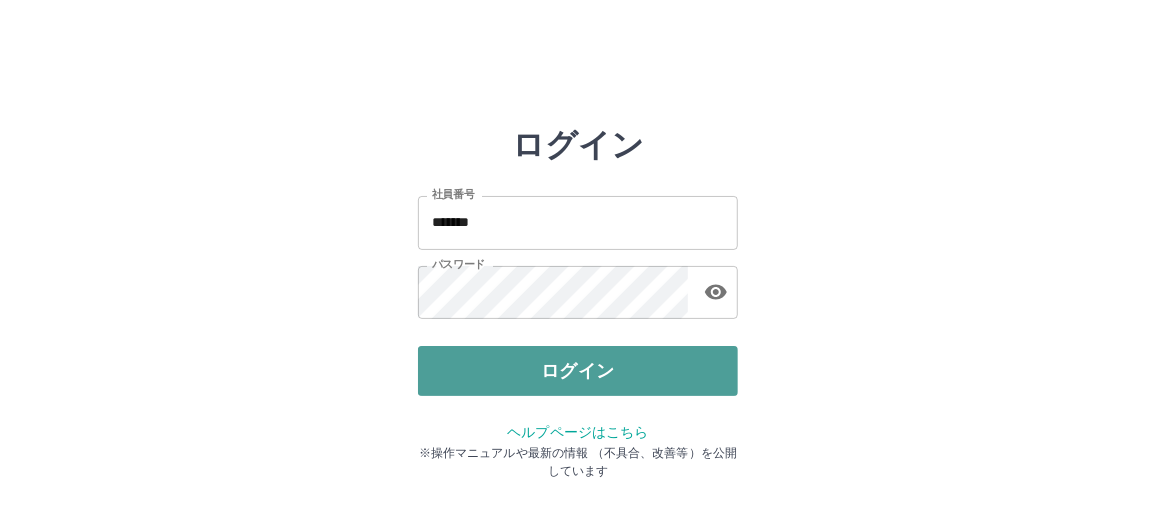 click on "ログイン" at bounding box center (578, 371) 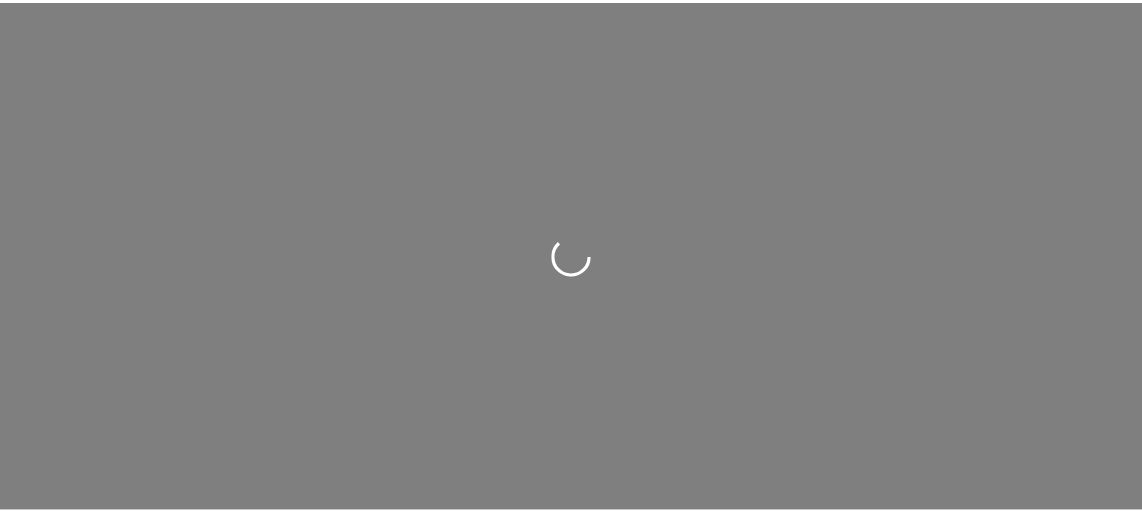 scroll, scrollTop: 0, scrollLeft: 0, axis: both 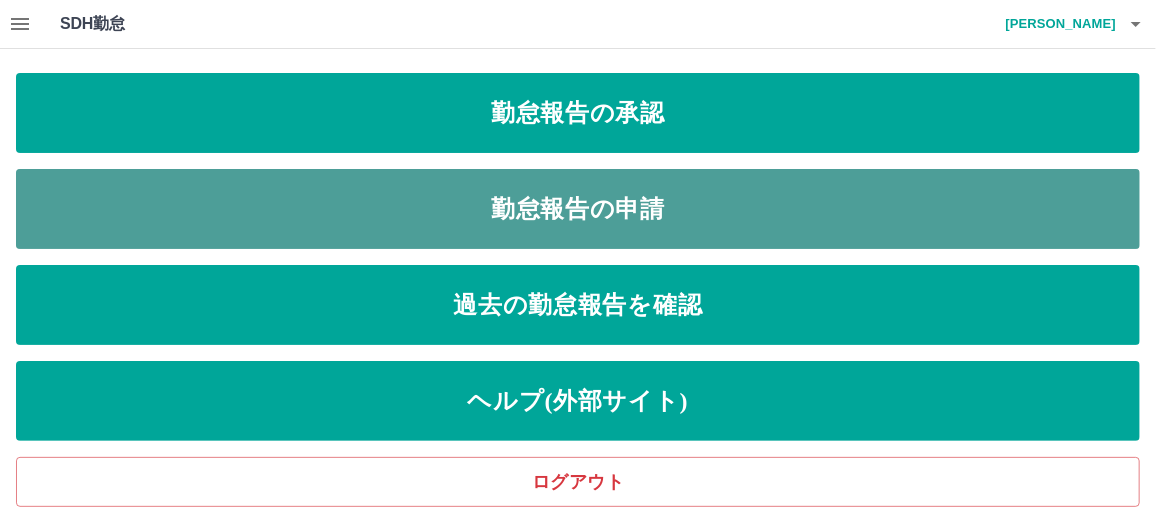 click on "勤怠報告の申請" at bounding box center [578, 209] 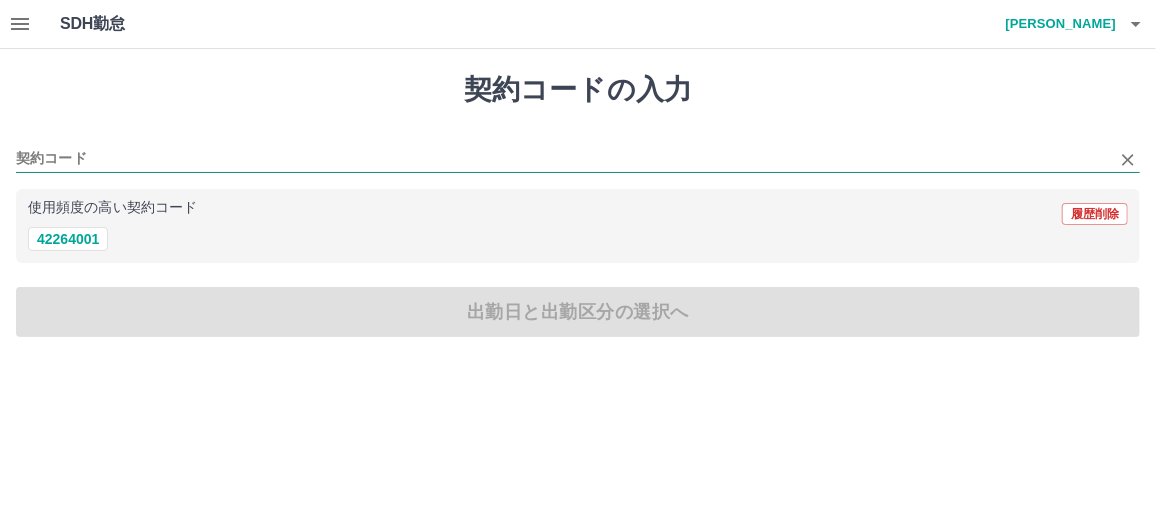 click on "契約コード" at bounding box center (563, 159) 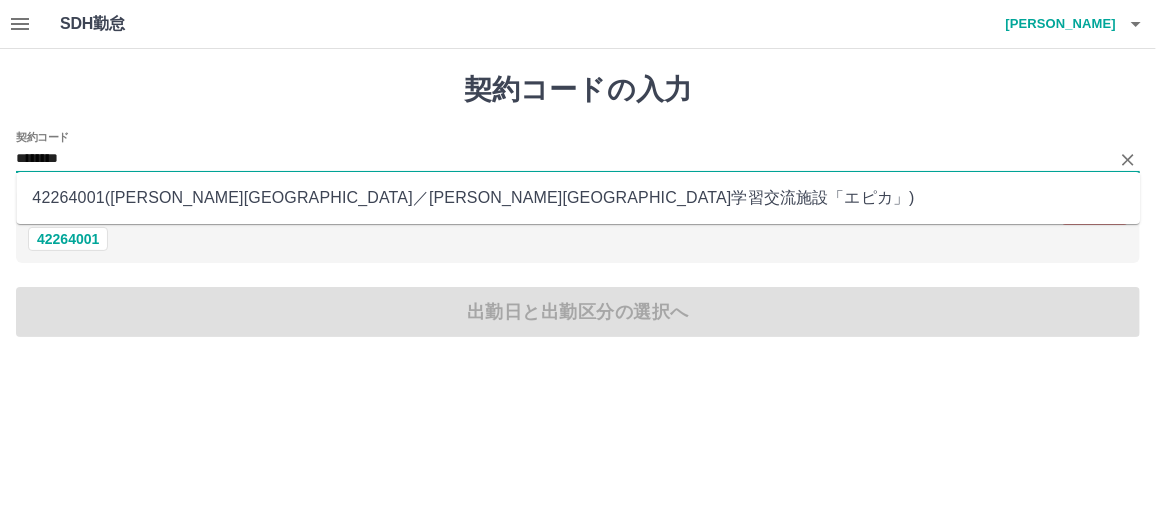 type on "********" 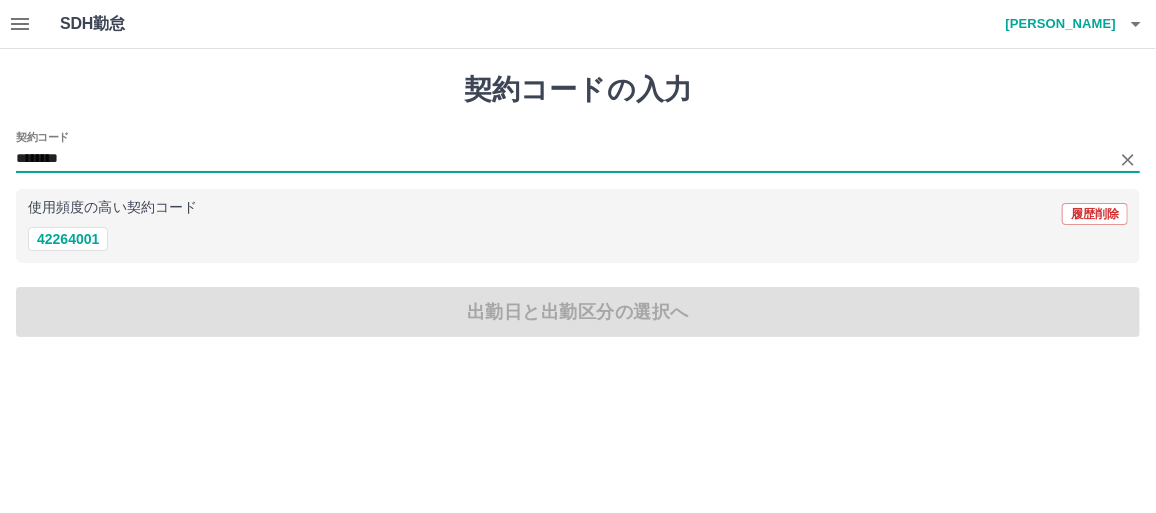 click on "使用頻度の高い契約コード" at bounding box center (112, 208) 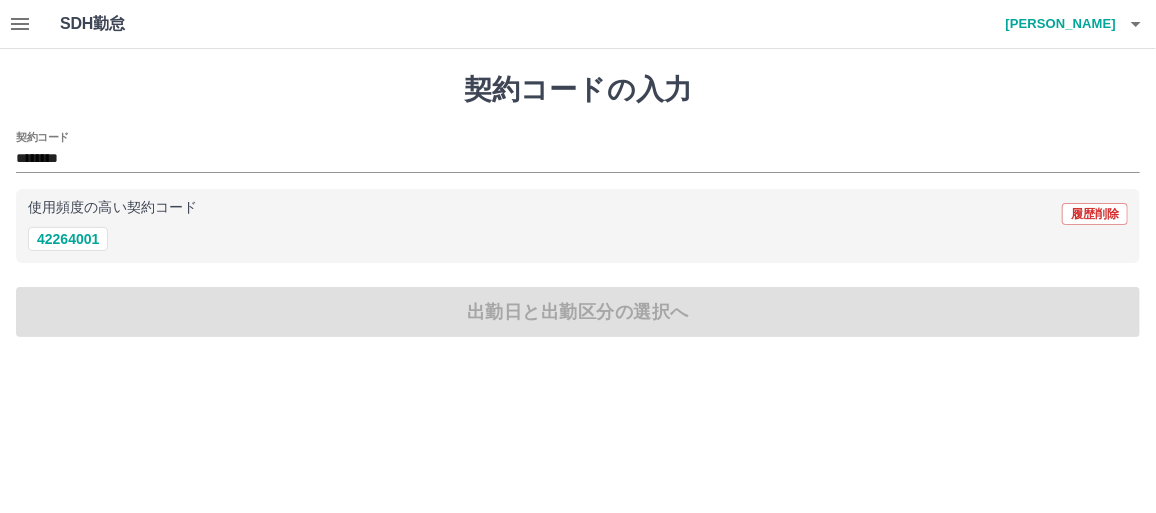 click on "使用頻度の高い契約コード" at bounding box center (112, 208) 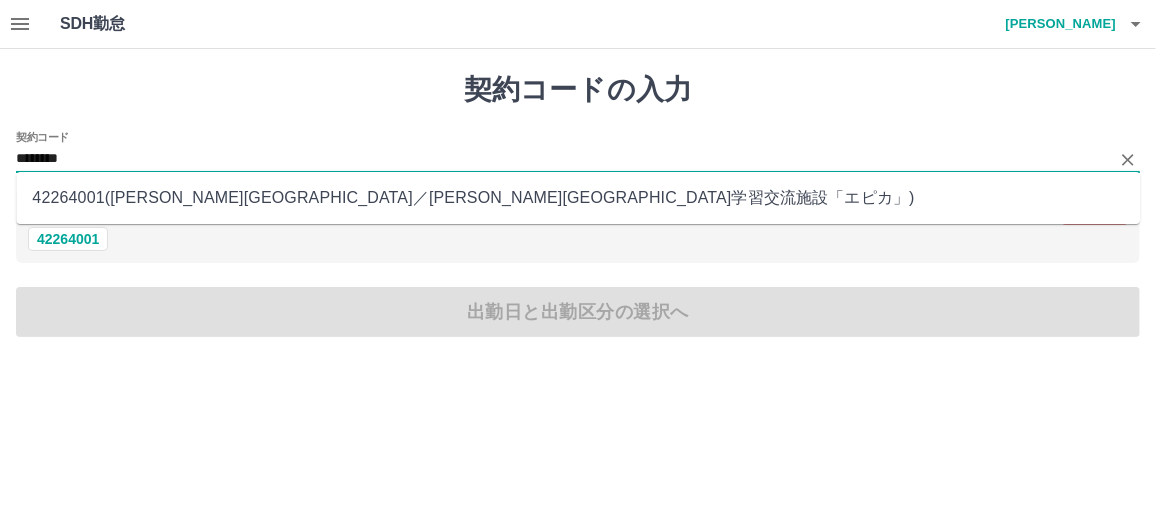 click on "********" at bounding box center [563, 159] 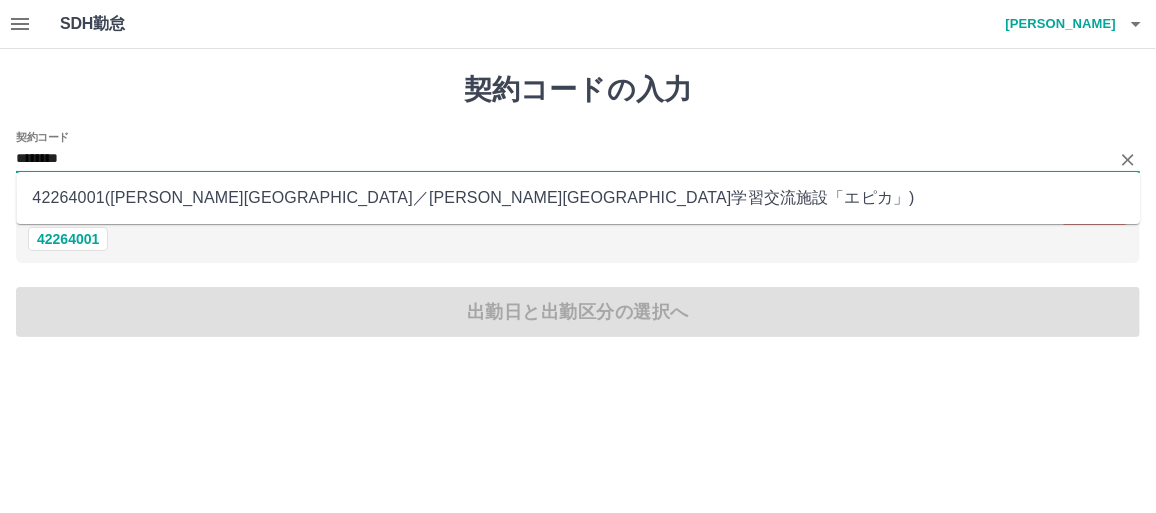 click on "42264001  ( 平泉町 ／ 平泉町学習交流施設「エピカ」 )" at bounding box center [578, 198] 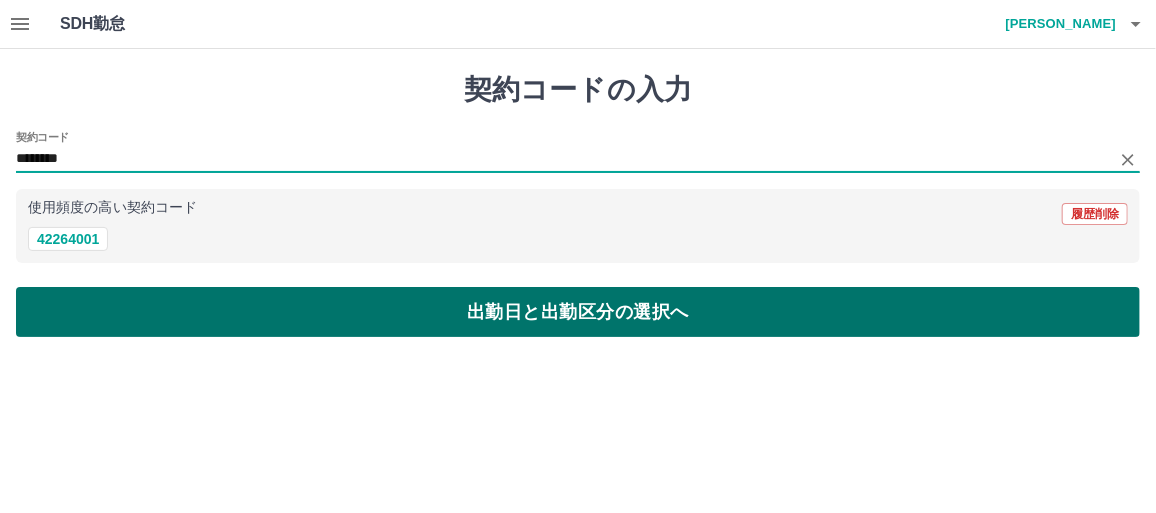 click on "出勤日と出勤区分の選択へ" at bounding box center [578, 312] 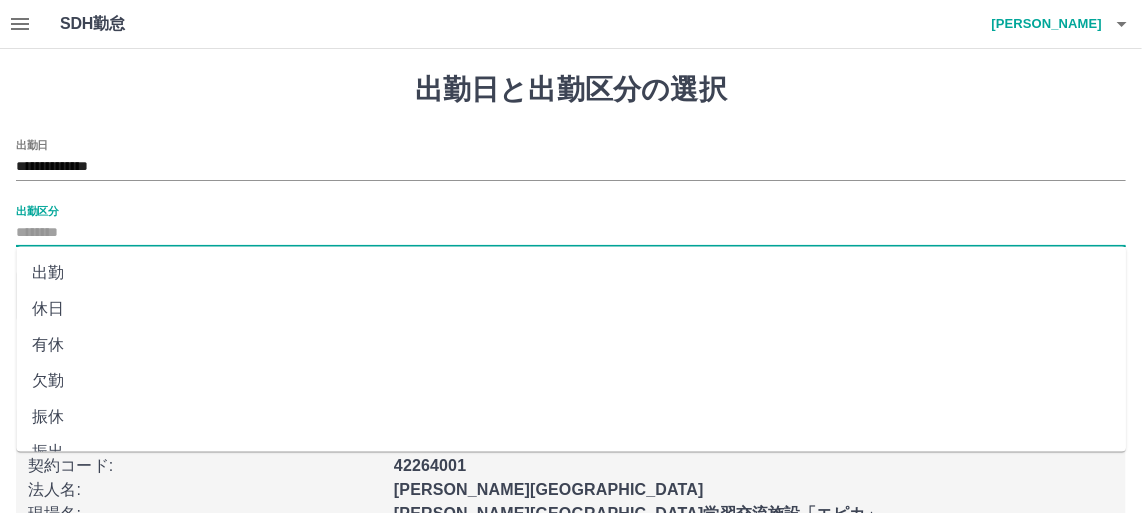 click on "出勤区分" at bounding box center (571, 233) 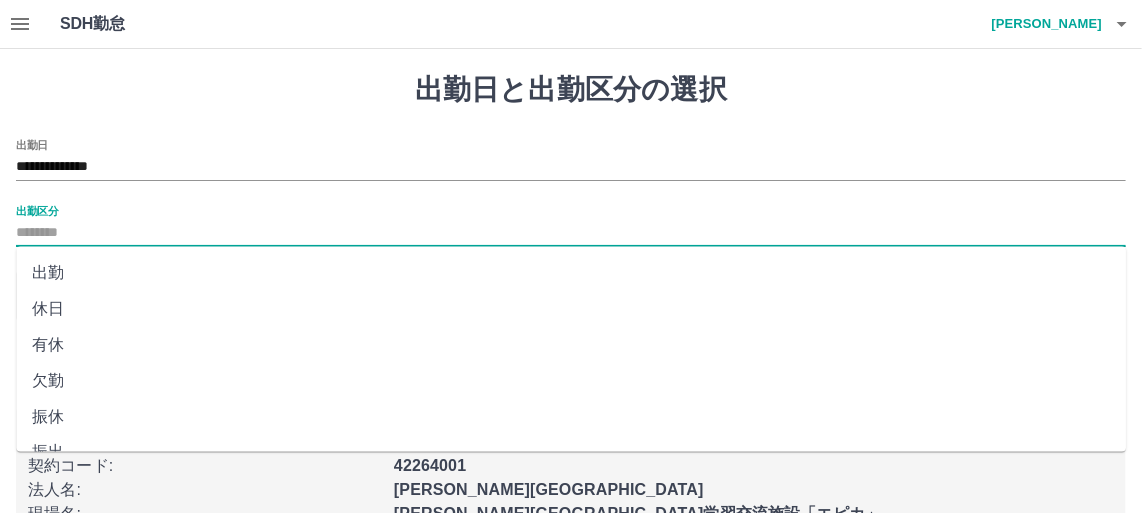 click on "出勤" at bounding box center (571, 273) 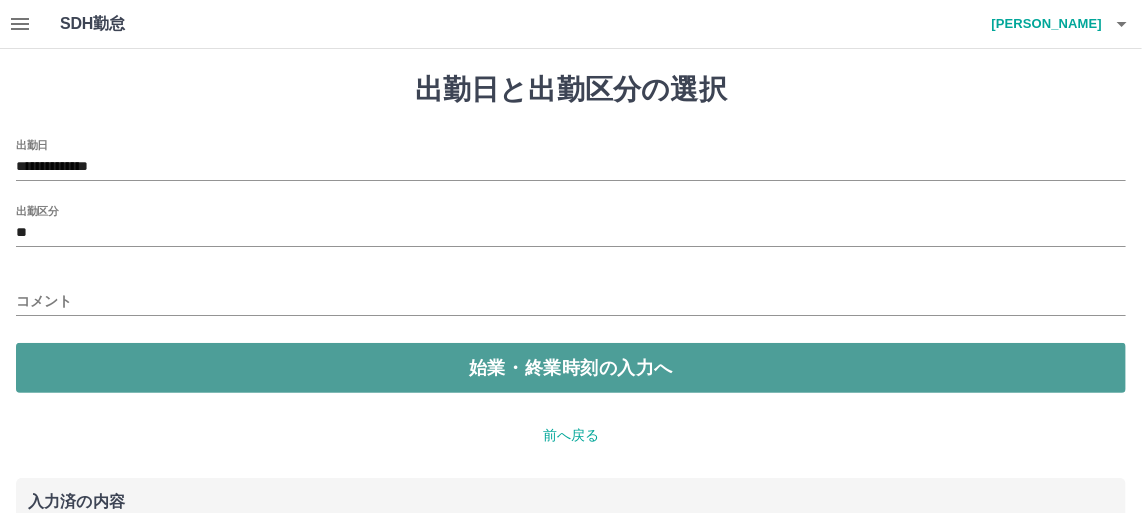 click on "始業・終業時刻の入力へ" at bounding box center (571, 368) 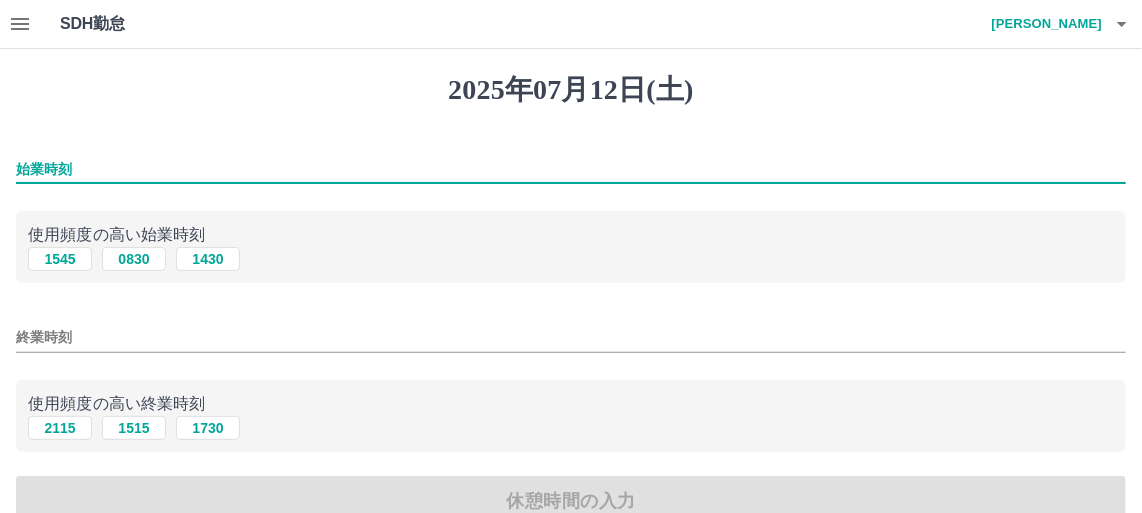 click on "始業時刻" at bounding box center [571, 169] 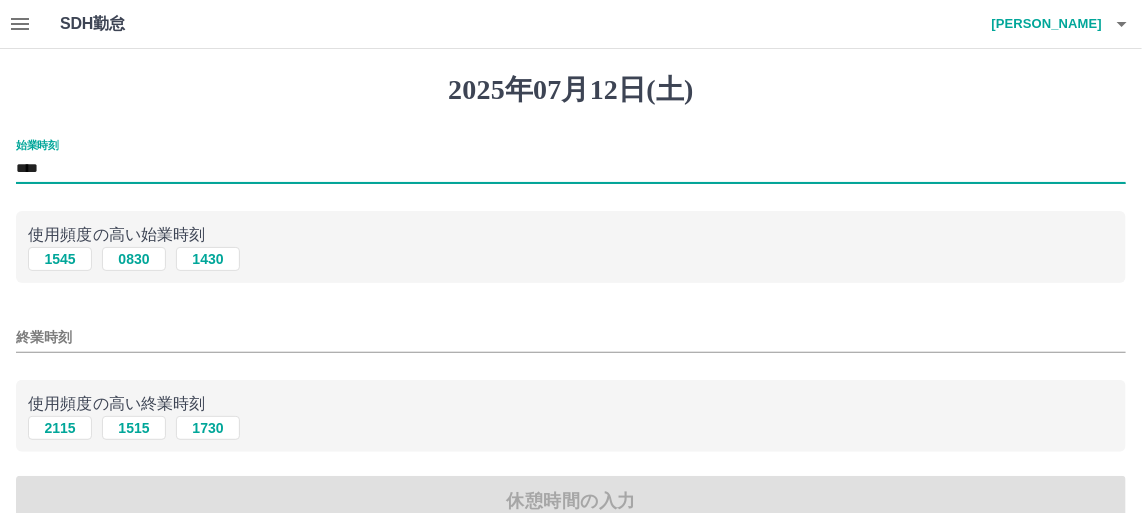 click on "終業時刻" at bounding box center (571, 337) 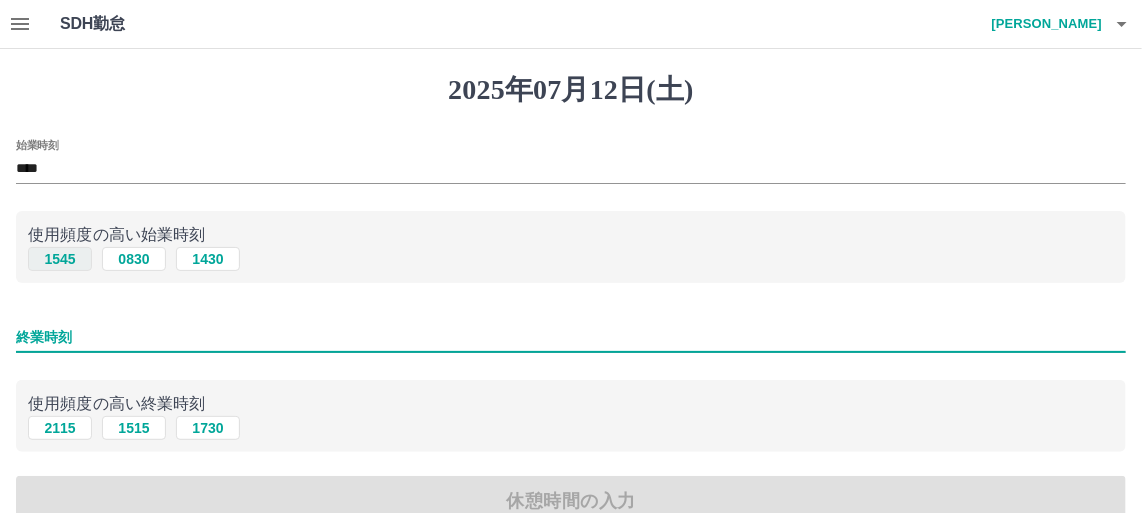 type on "****" 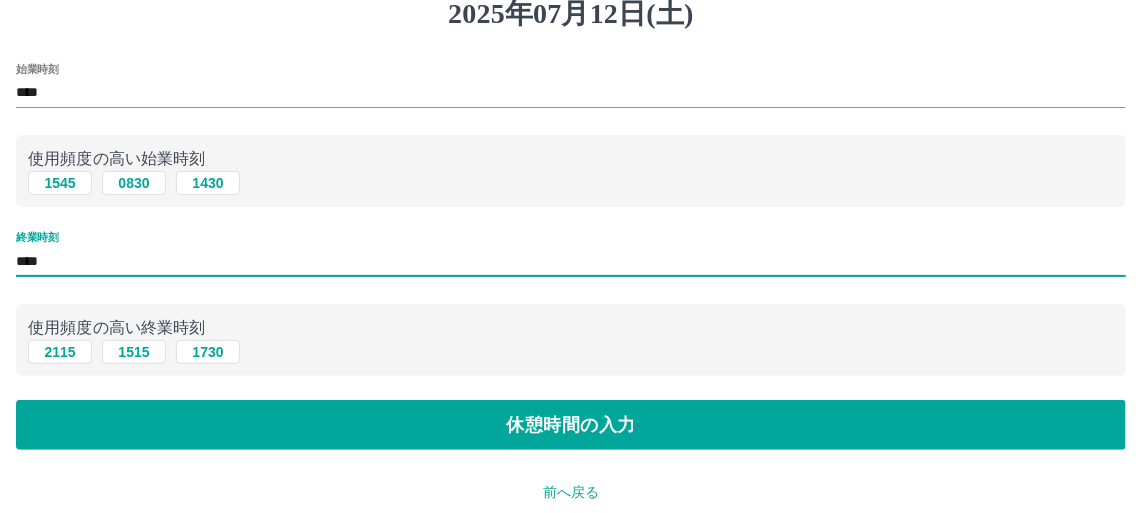 scroll, scrollTop: 181, scrollLeft: 0, axis: vertical 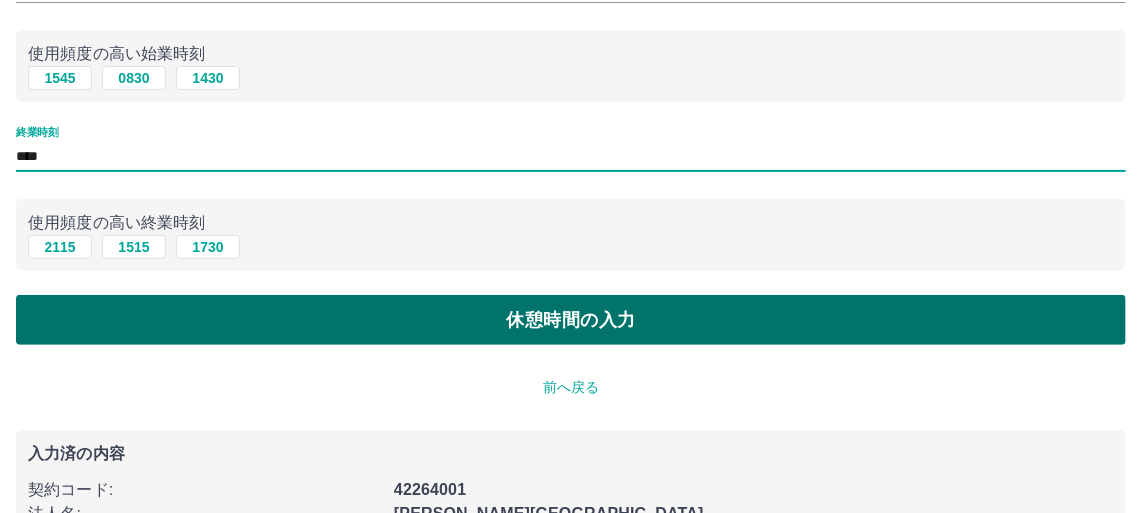 click on "休憩時間の入力" at bounding box center (571, 320) 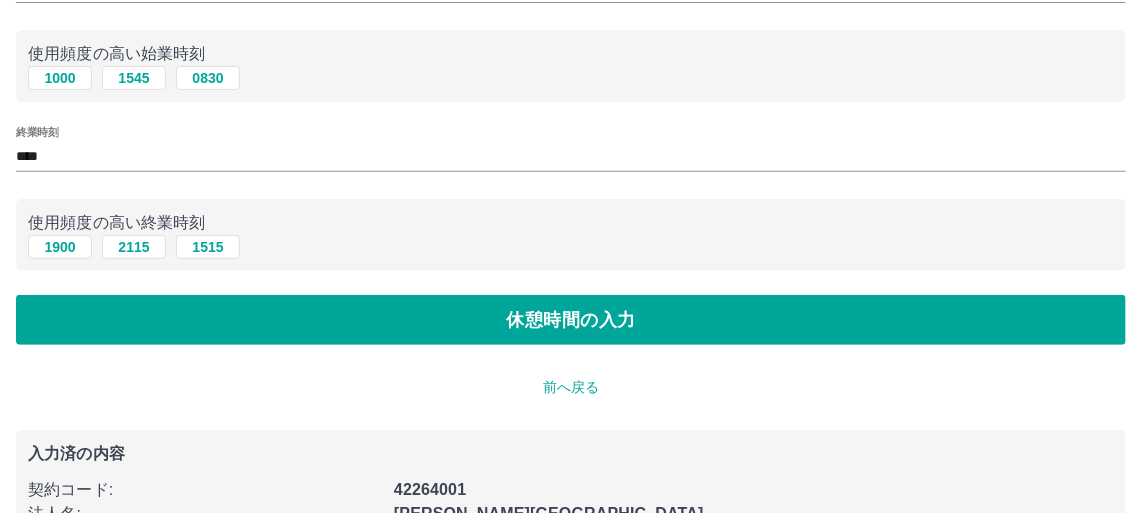 scroll, scrollTop: 0, scrollLeft: 0, axis: both 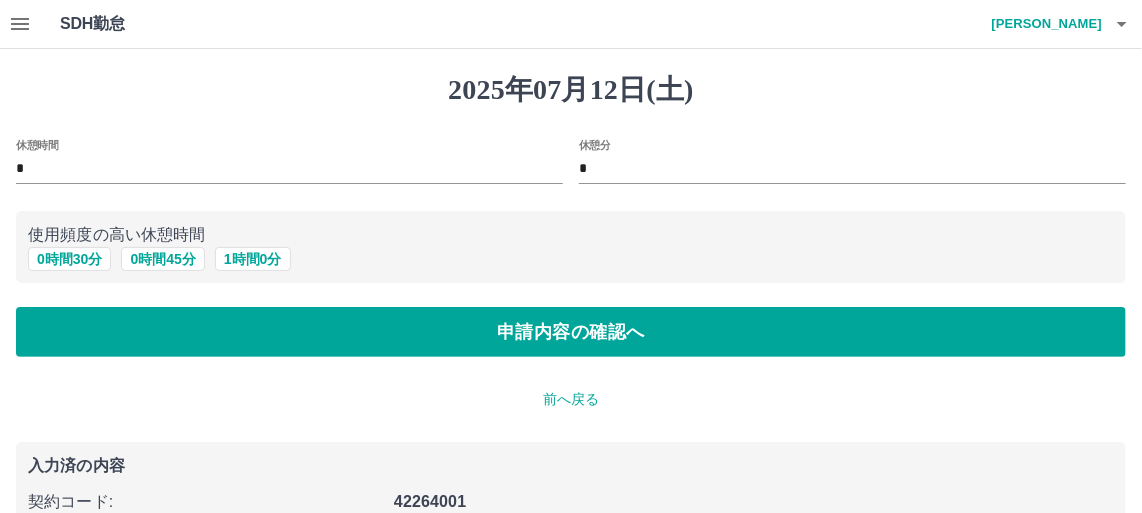 click on "*" at bounding box center (289, 169) 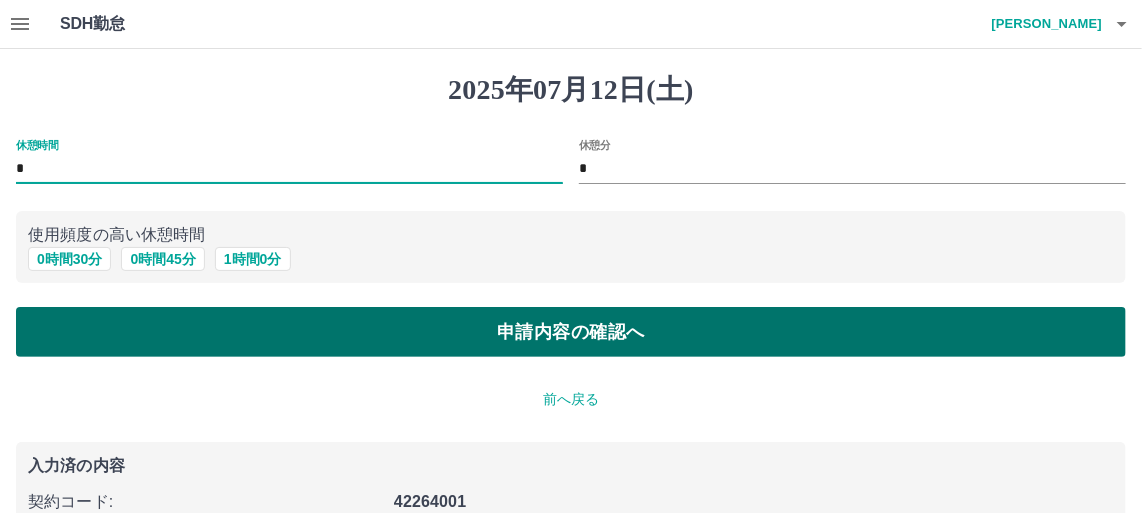 type on "*" 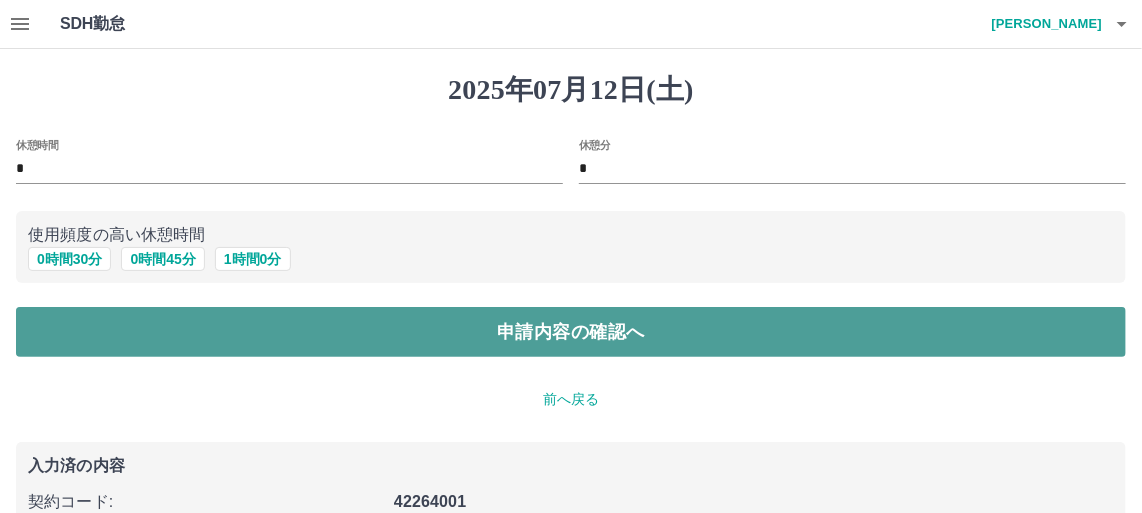 click on "申請内容の確認へ" at bounding box center [571, 332] 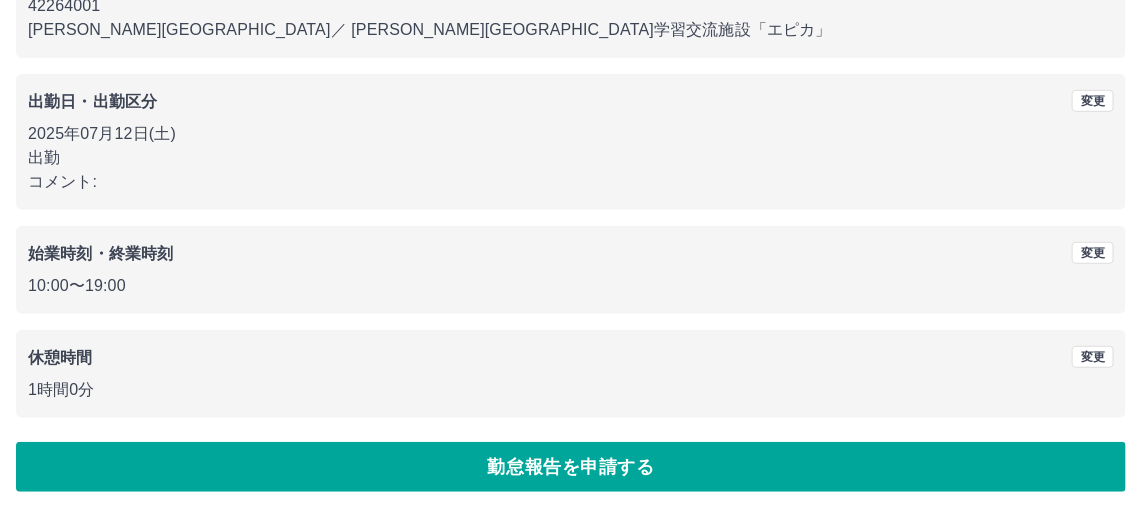 scroll, scrollTop: 235, scrollLeft: 0, axis: vertical 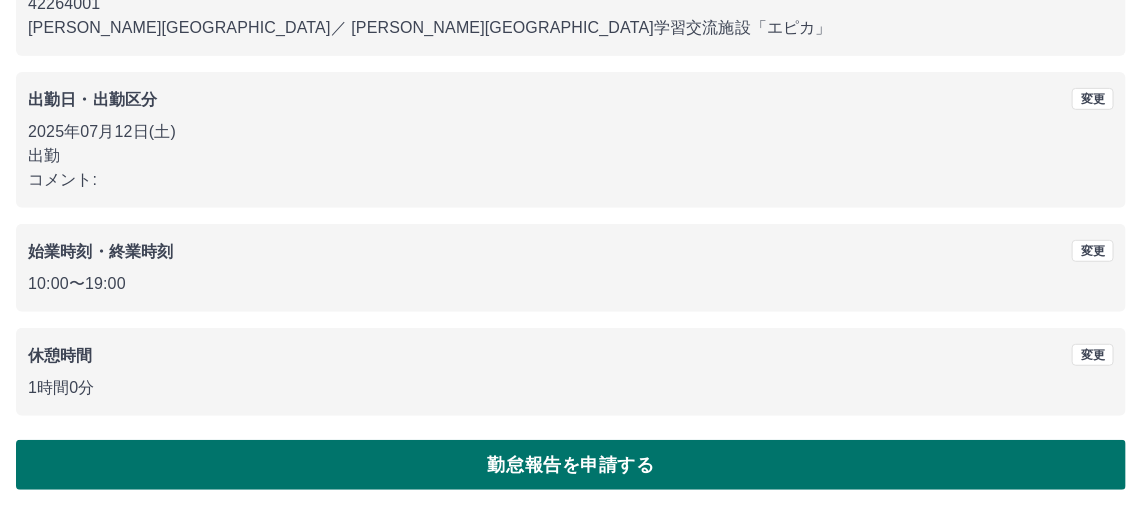click on "勤怠報告を申請する" at bounding box center [571, 465] 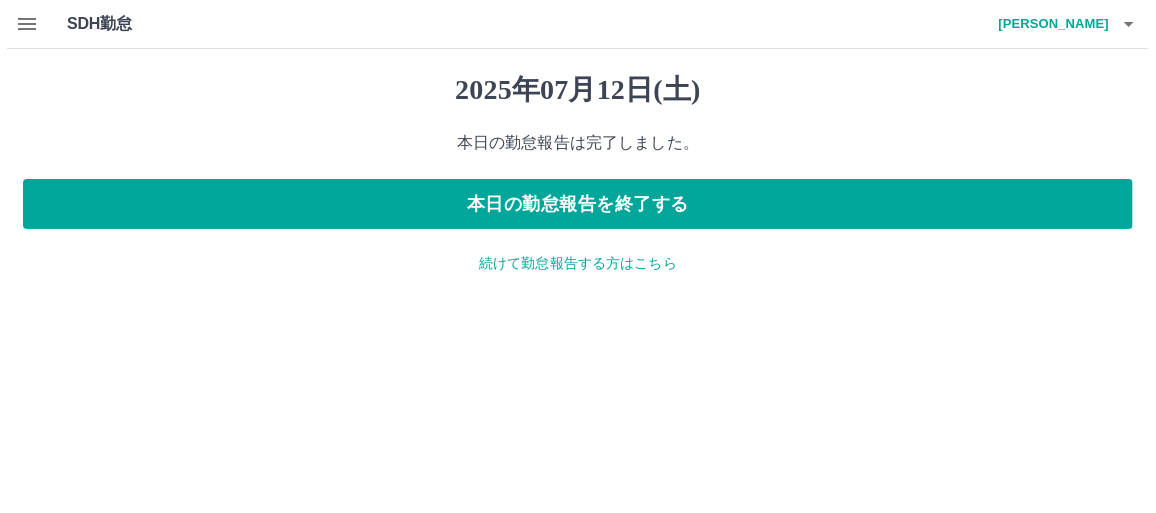 scroll, scrollTop: 0, scrollLeft: 0, axis: both 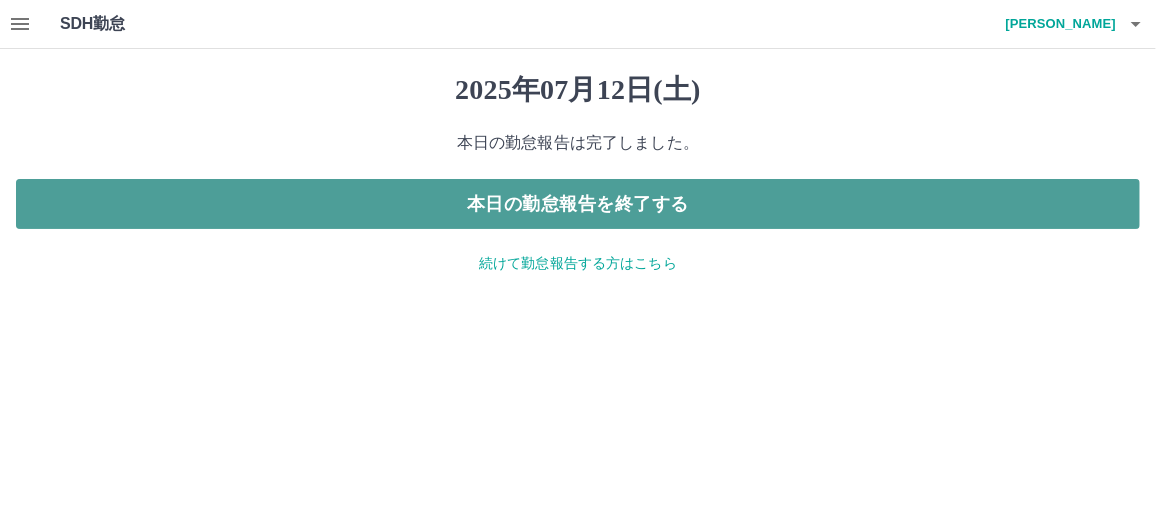 click on "本日の勤怠報告を終了する" at bounding box center [578, 204] 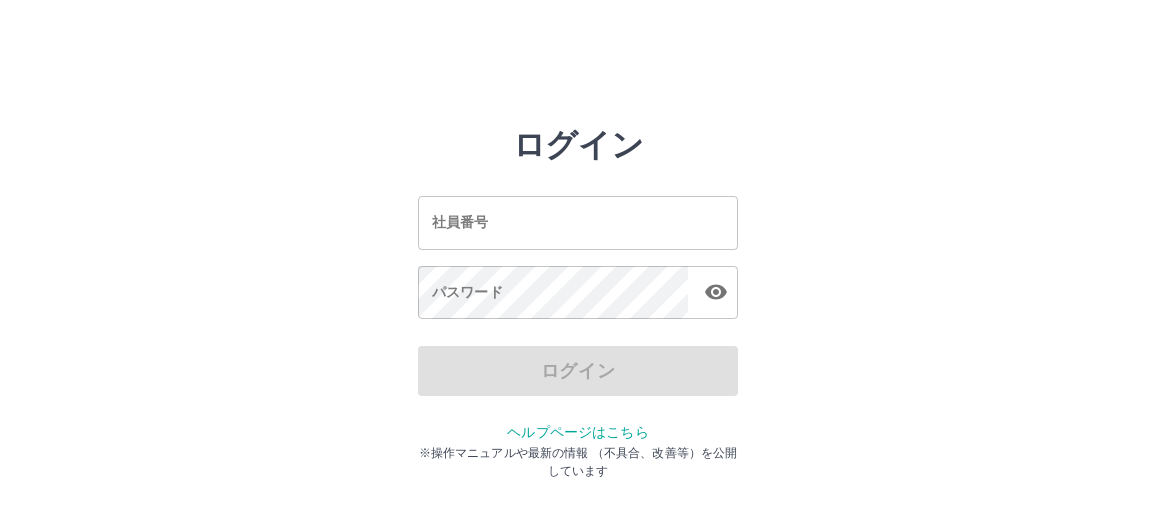 scroll, scrollTop: 0, scrollLeft: 0, axis: both 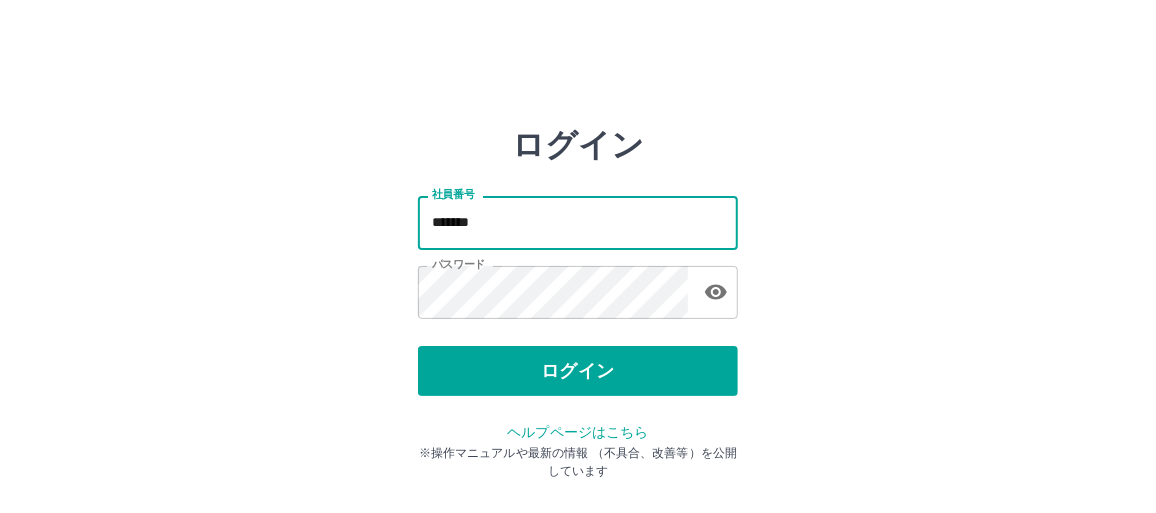 click on "*******" at bounding box center [578, 222] 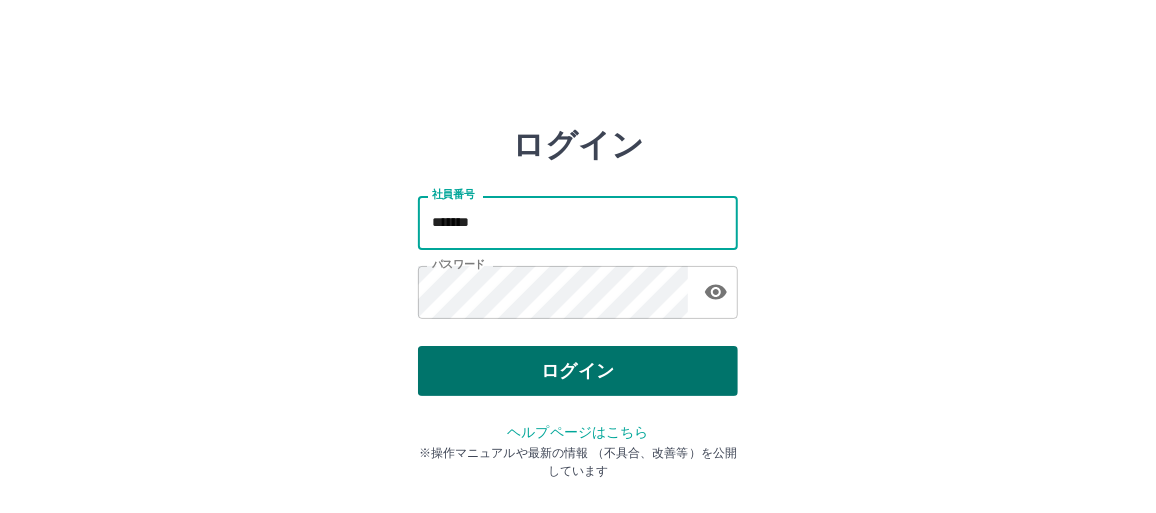 type on "*******" 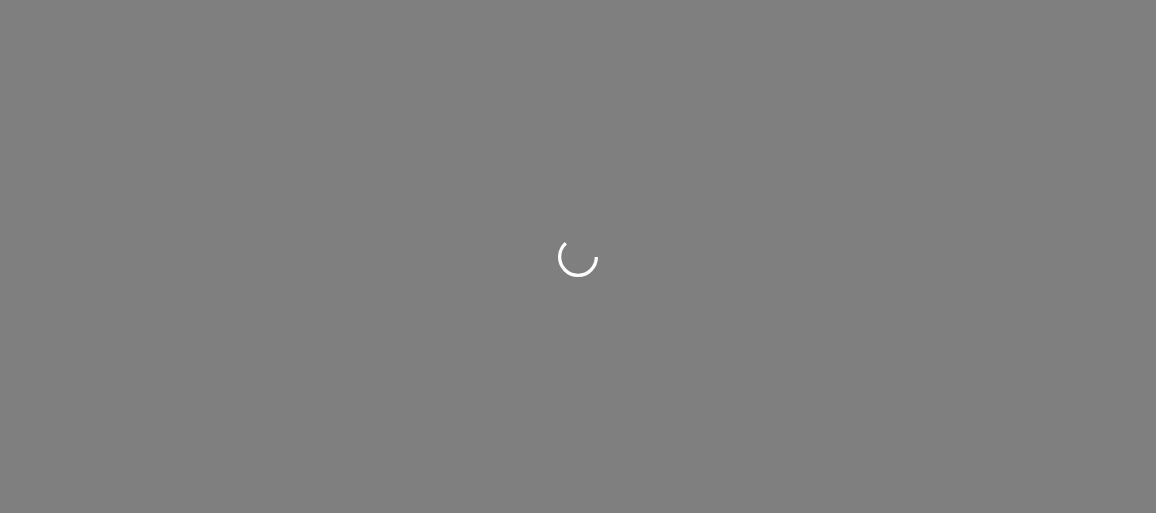 scroll, scrollTop: 0, scrollLeft: 0, axis: both 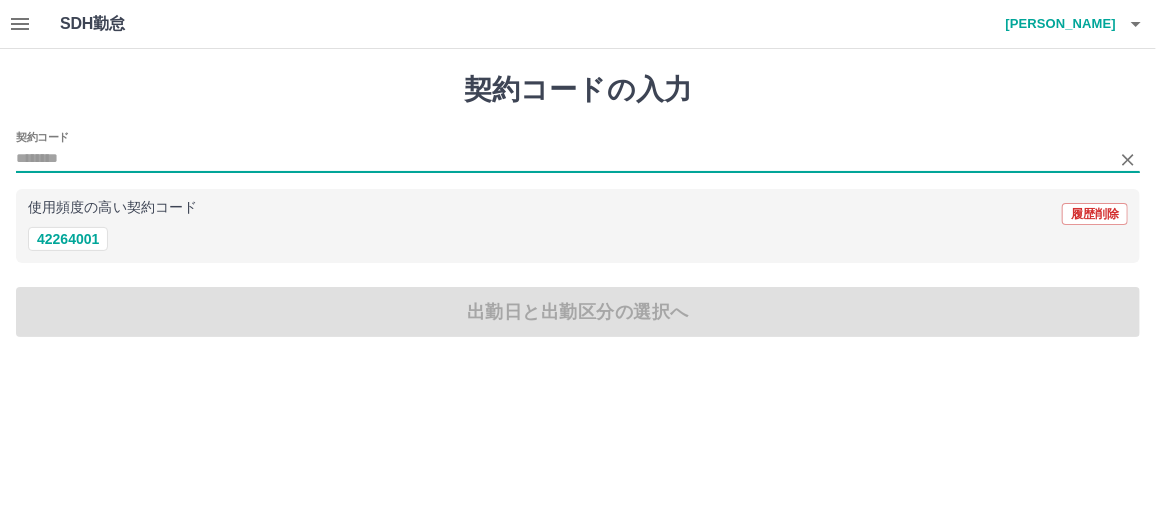 click on "契約コード" at bounding box center [563, 159] 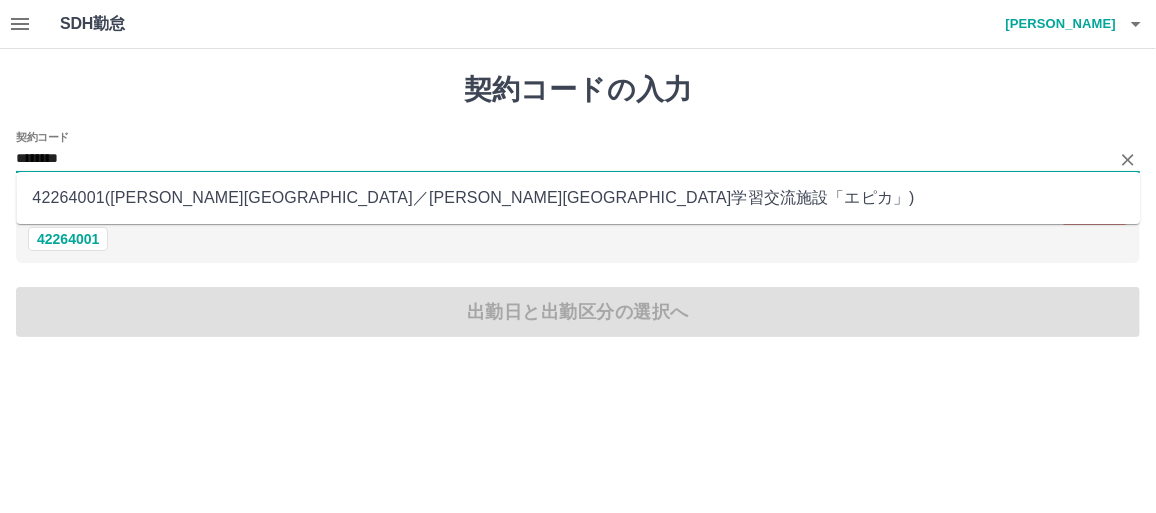 click on "42264001  ( 平泉町 ／ 平泉町学習交流施設「エピカ」 )" at bounding box center [578, 198] 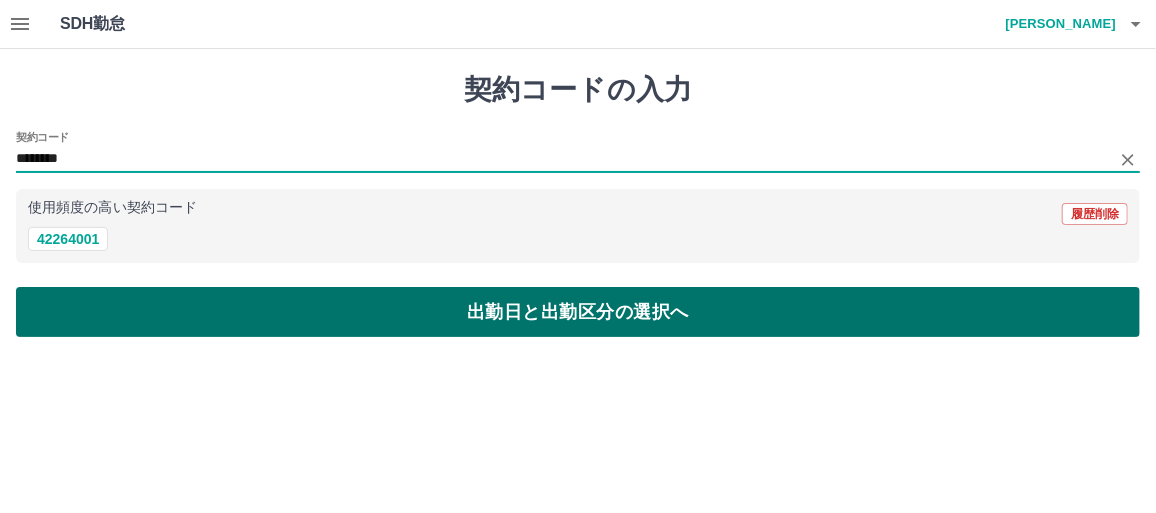type on "********" 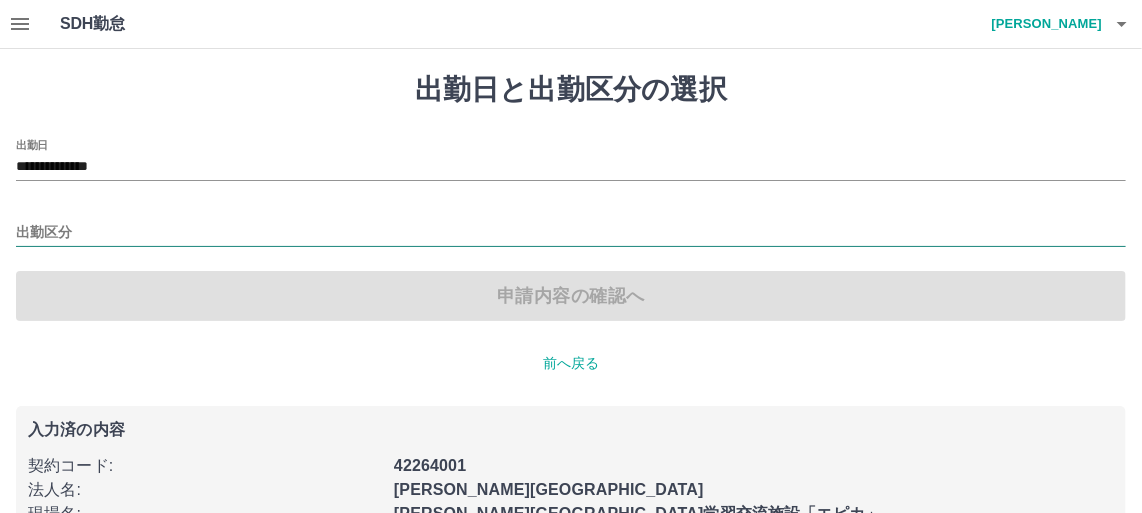 click on "出勤区分" at bounding box center (571, 233) 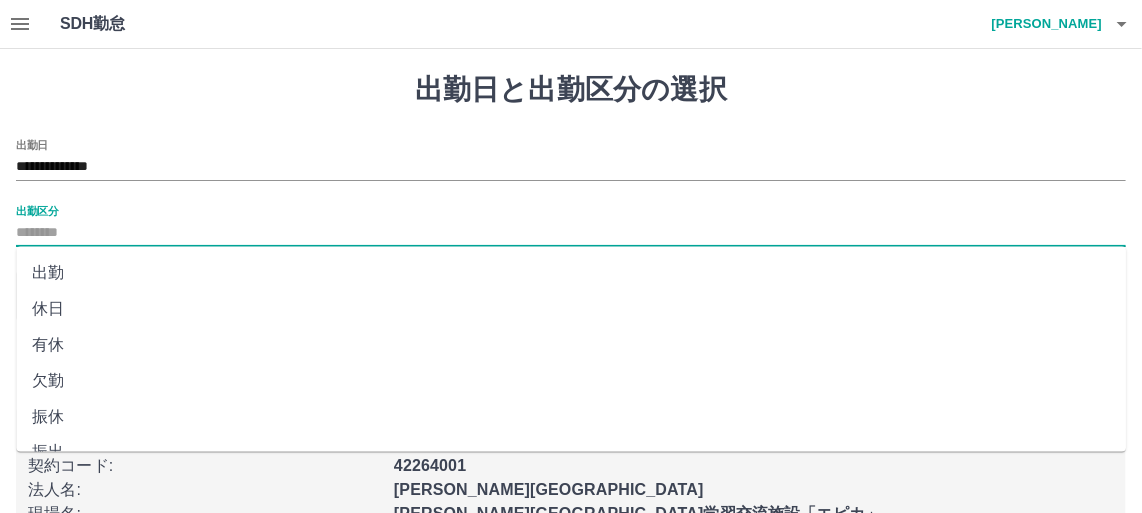 click on "休日" at bounding box center (571, 309) 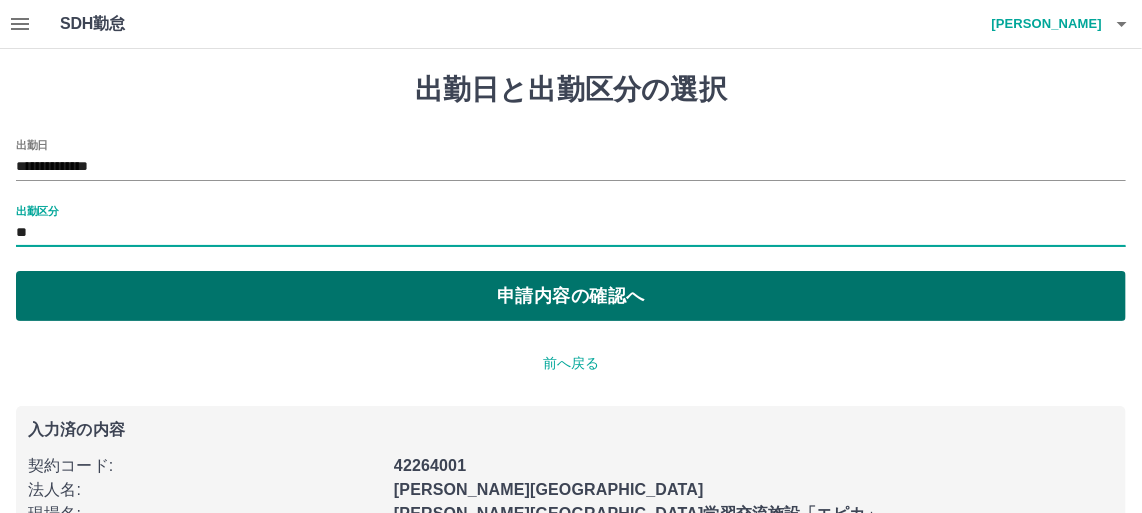 click on "申請内容の確認へ" at bounding box center (571, 296) 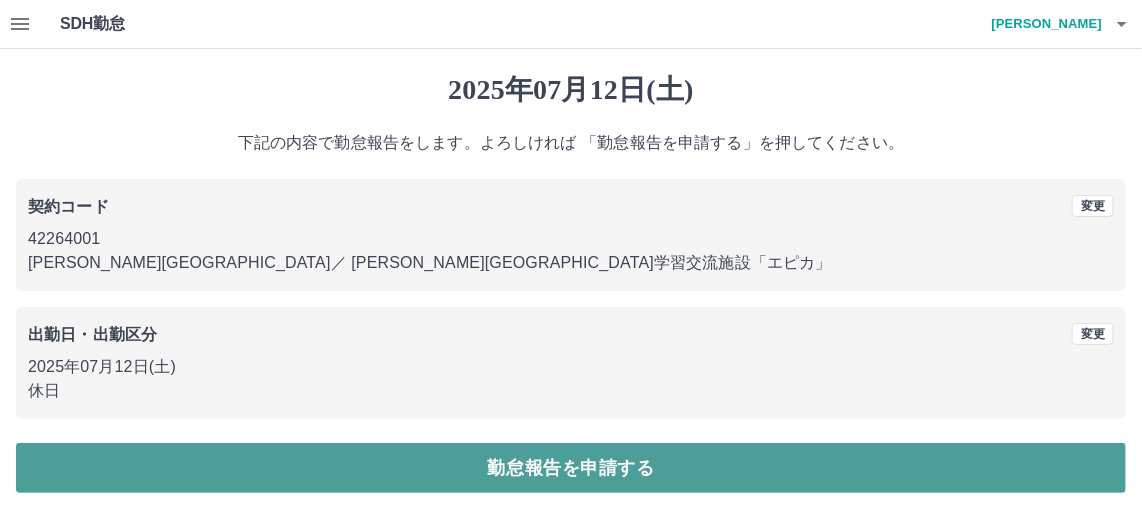 click on "勤怠報告を申請する" at bounding box center [571, 468] 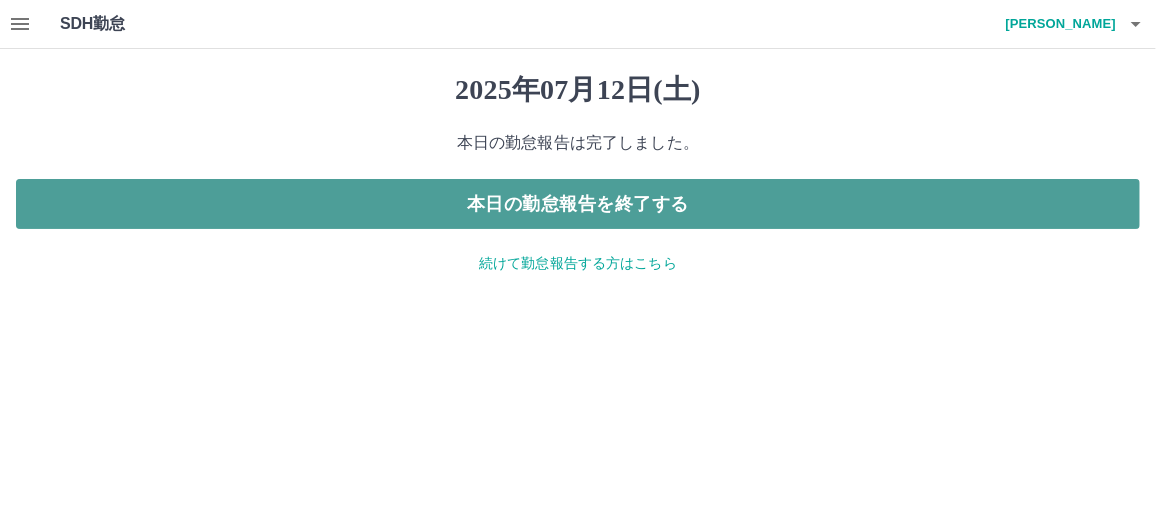 click on "本日の勤怠報告を終了する" at bounding box center [578, 204] 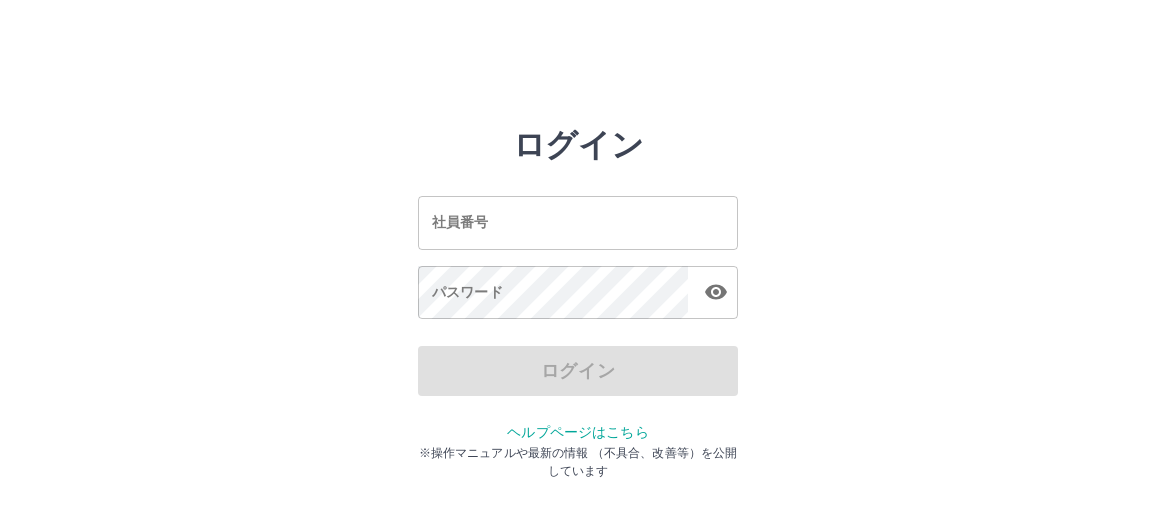 scroll, scrollTop: 0, scrollLeft: 0, axis: both 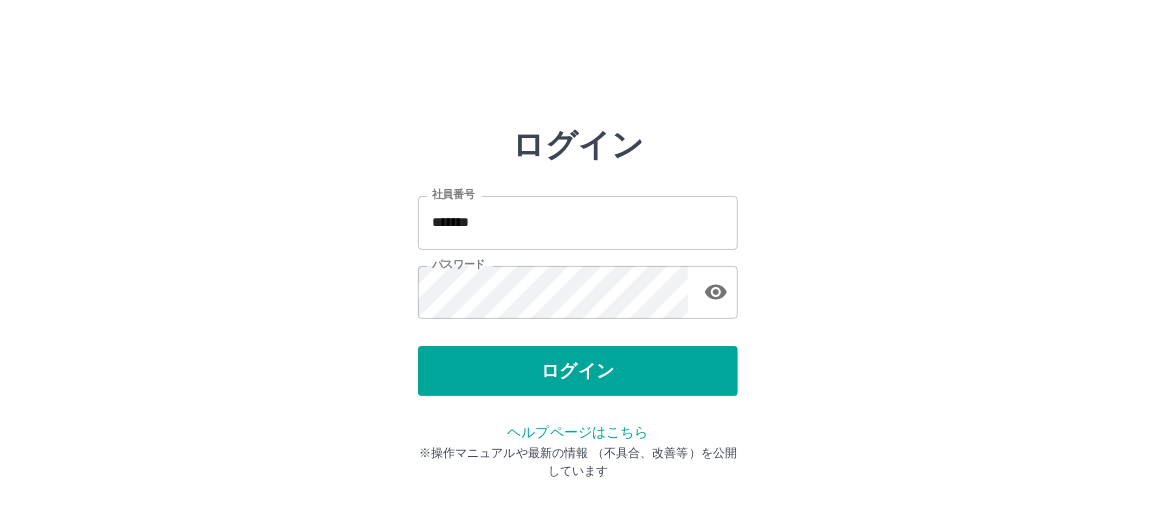 click on "*******" at bounding box center [578, 222] 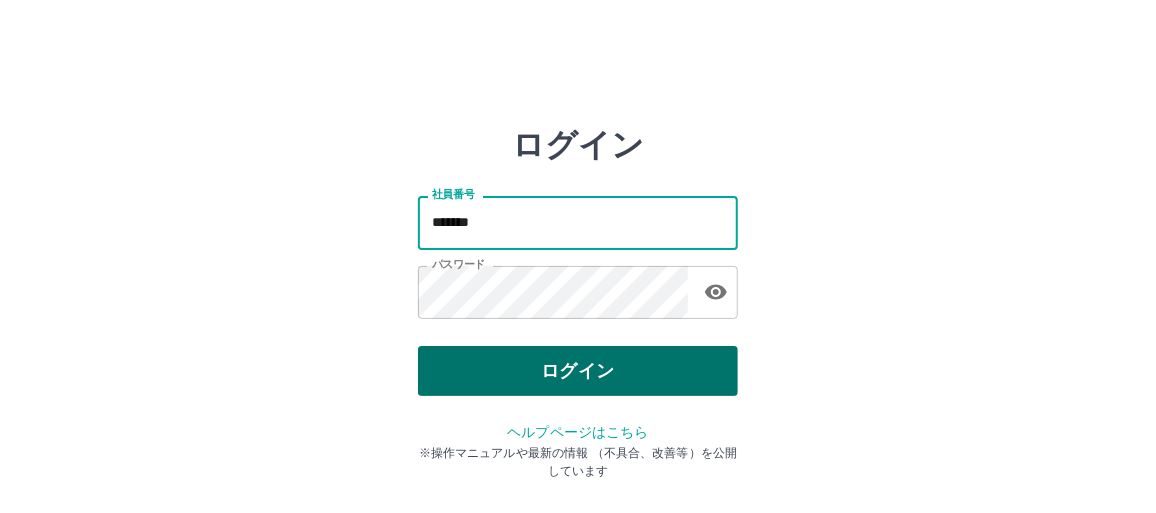 type on "*******" 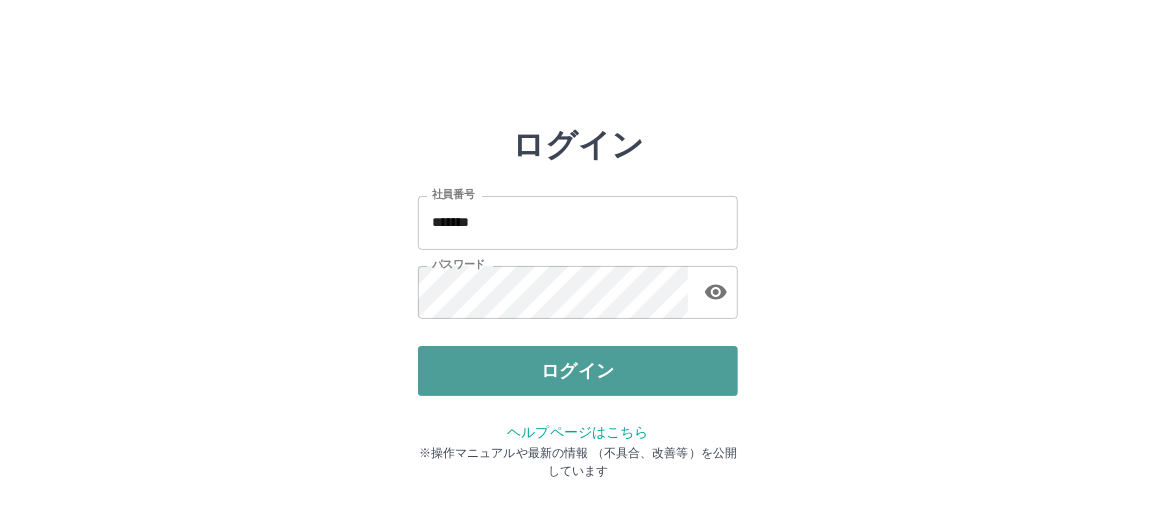 click on "ログイン" at bounding box center [578, 371] 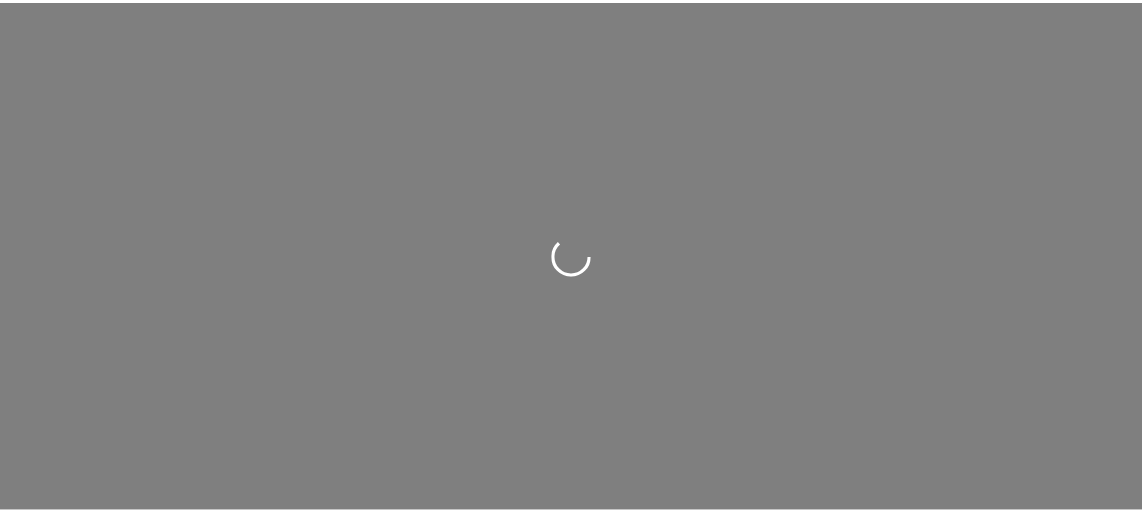 scroll, scrollTop: 0, scrollLeft: 0, axis: both 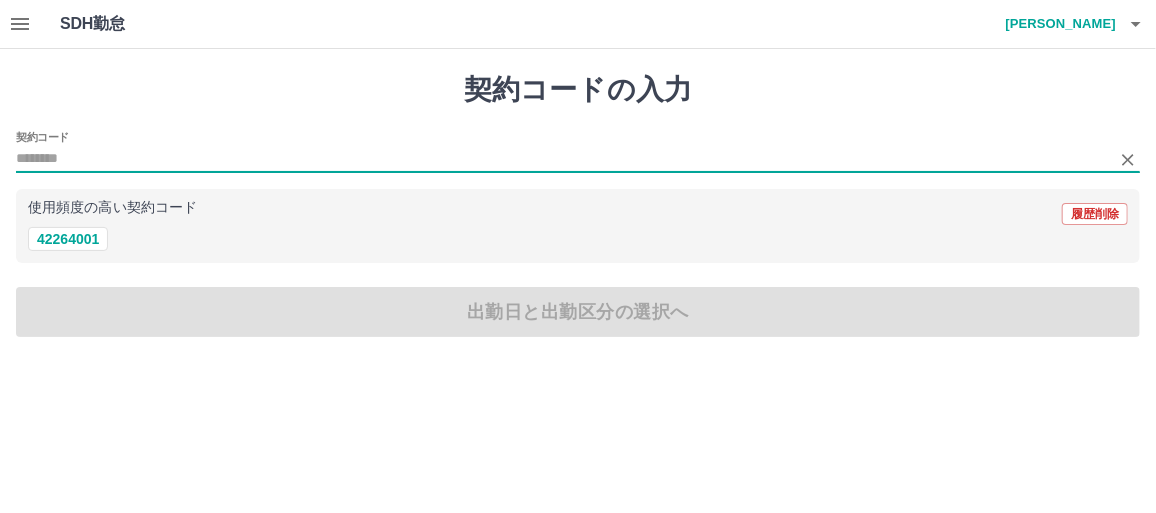 click on "契約コード" at bounding box center [563, 159] 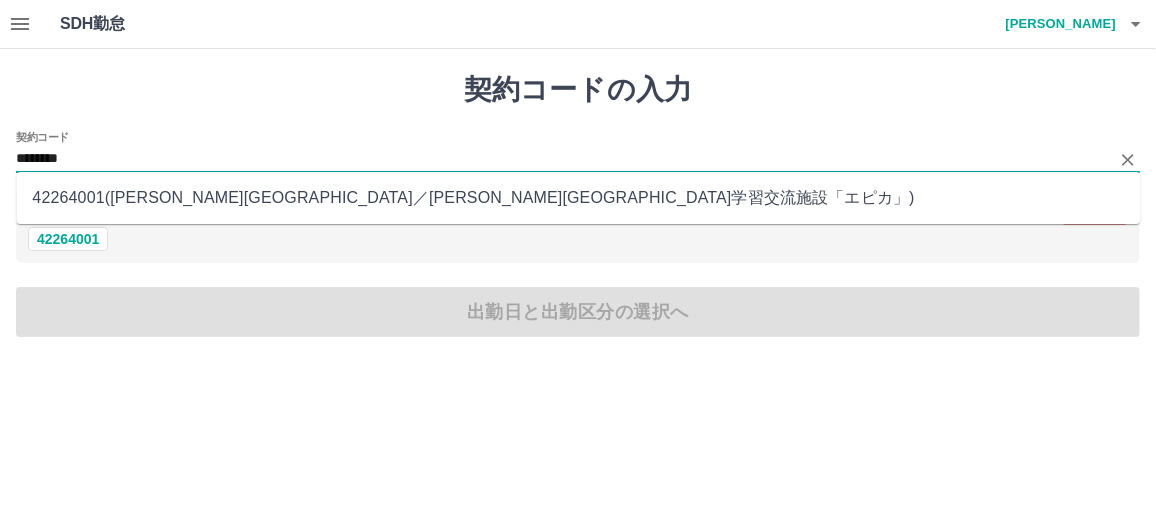 click on "42264001  ( 平泉町 ／ 平泉町学習交流施設「エピカ」 )" at bounding box center (578, 198) 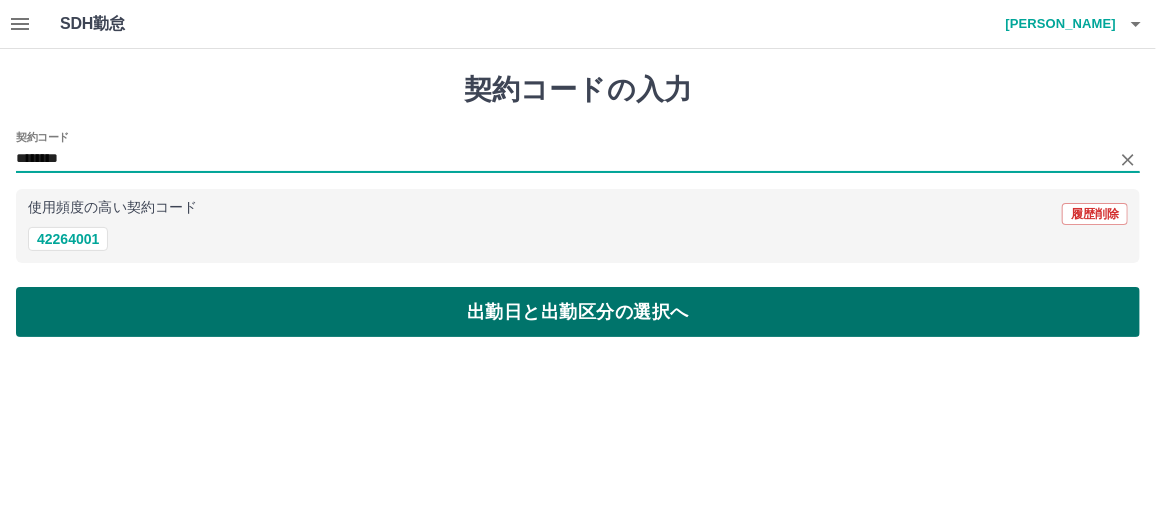 type on "********" 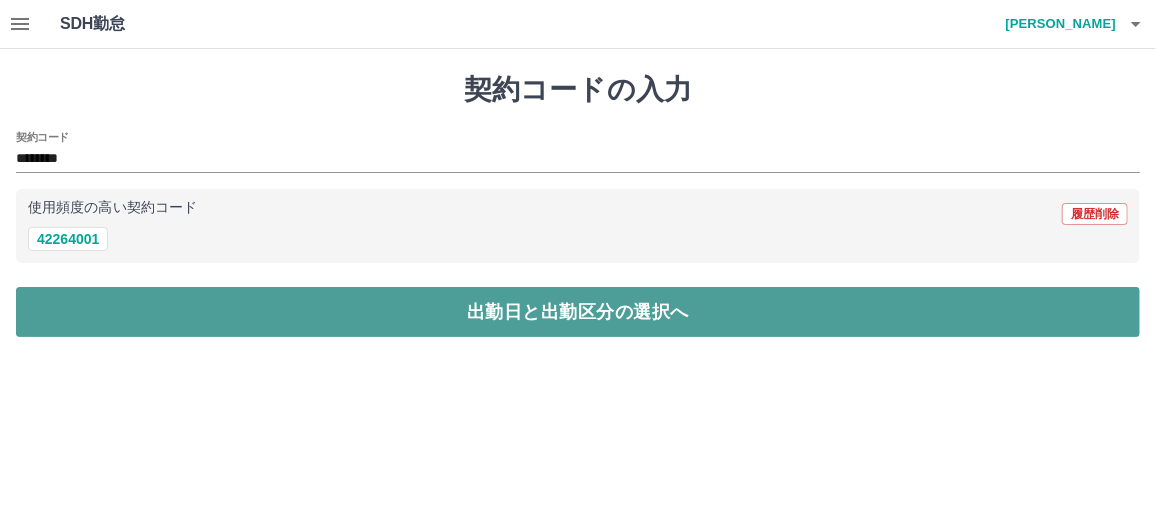 click on "出勤日と出勤区分の選択へ" at bounding box center (578, 312) 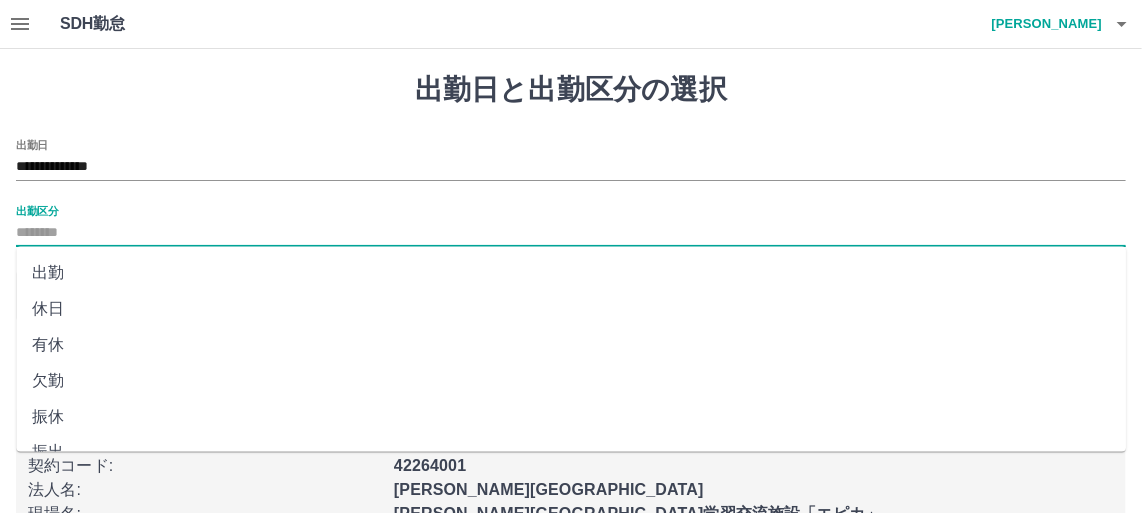 click on "出勤区分" at bounding box center (571, 233) 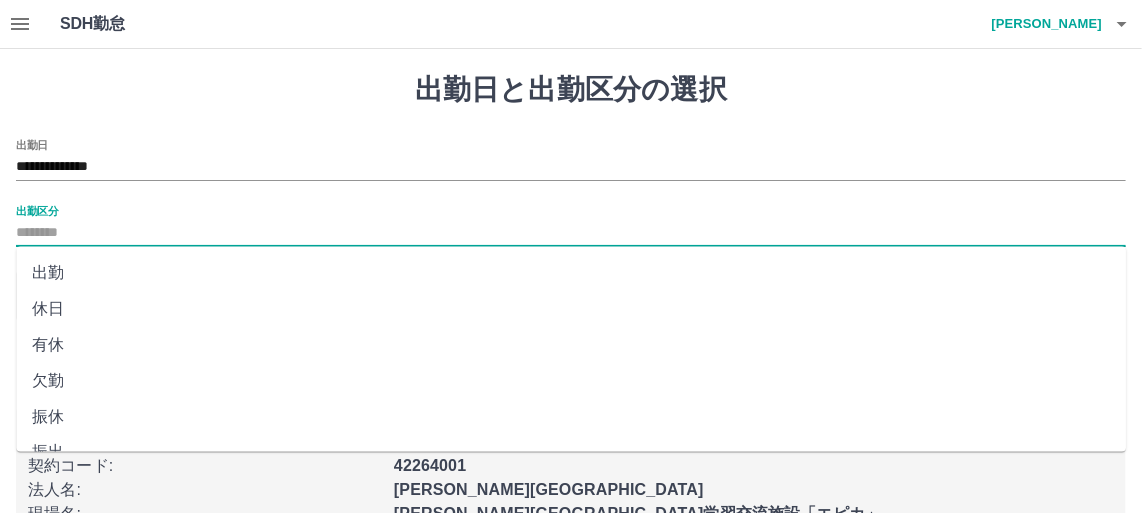 click on "出勤" at bounding box center [571, 273] 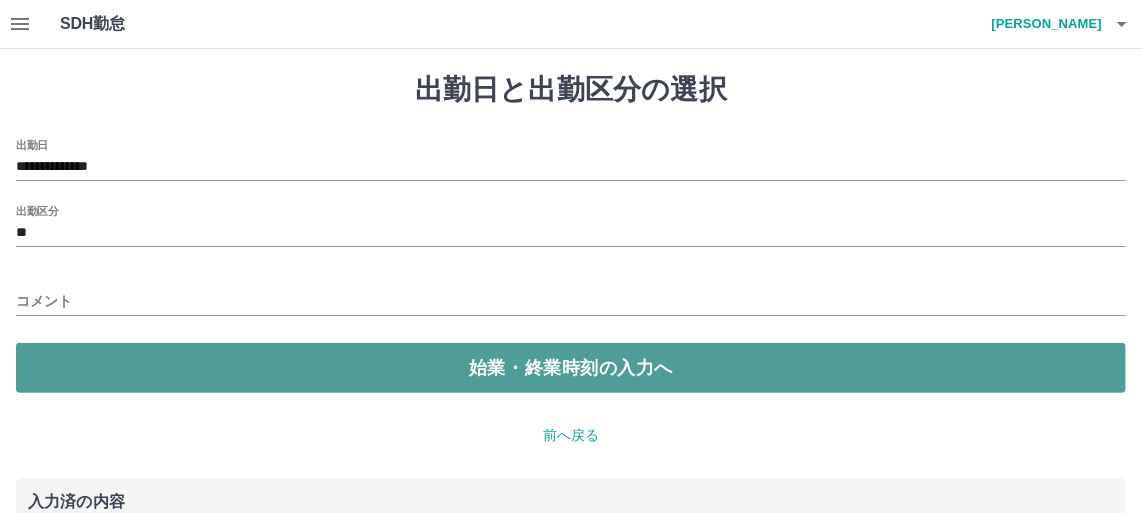 click on "始業・終業時刻の入力へ" at bounding box center [571, 368] 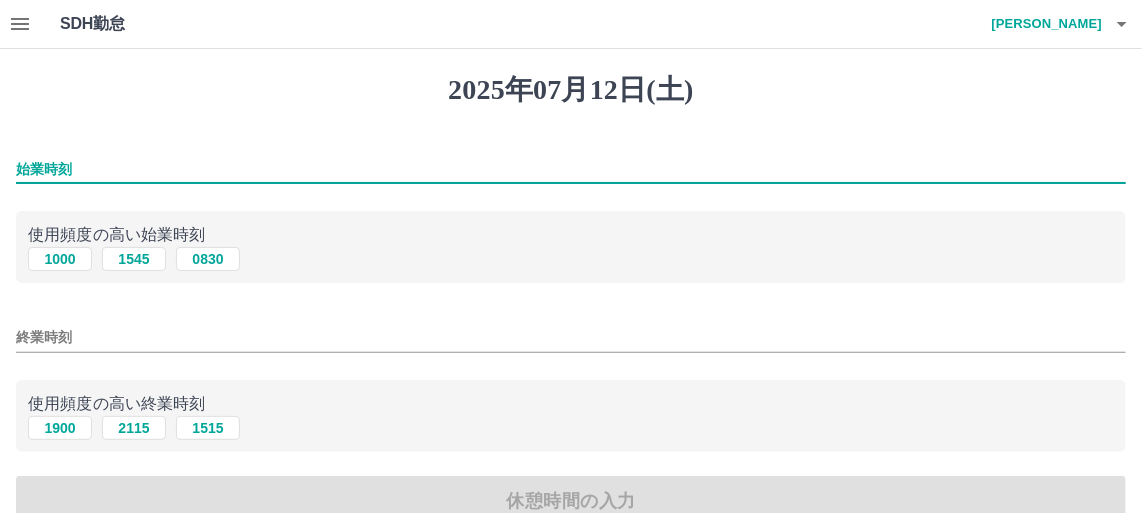 click on "始業時刻" at bounding box center [571, 169] 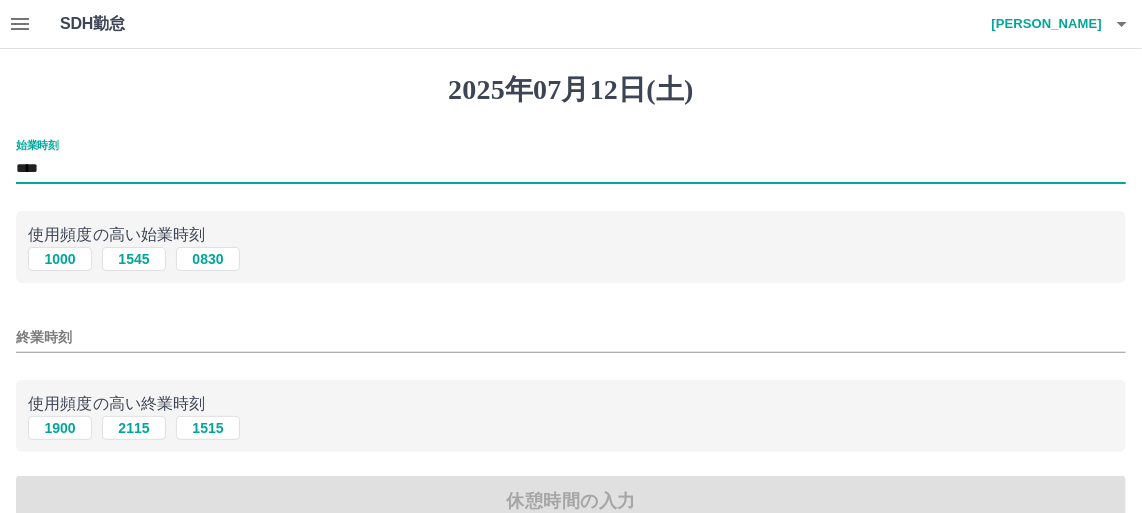 click on "終業時刻" at bounding box center [571, 337] 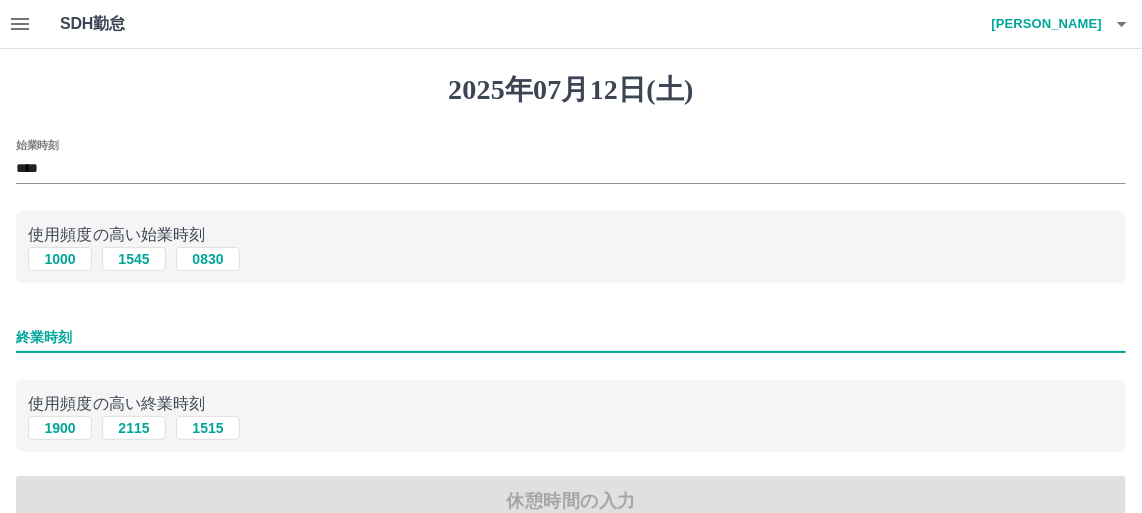 type on "****" 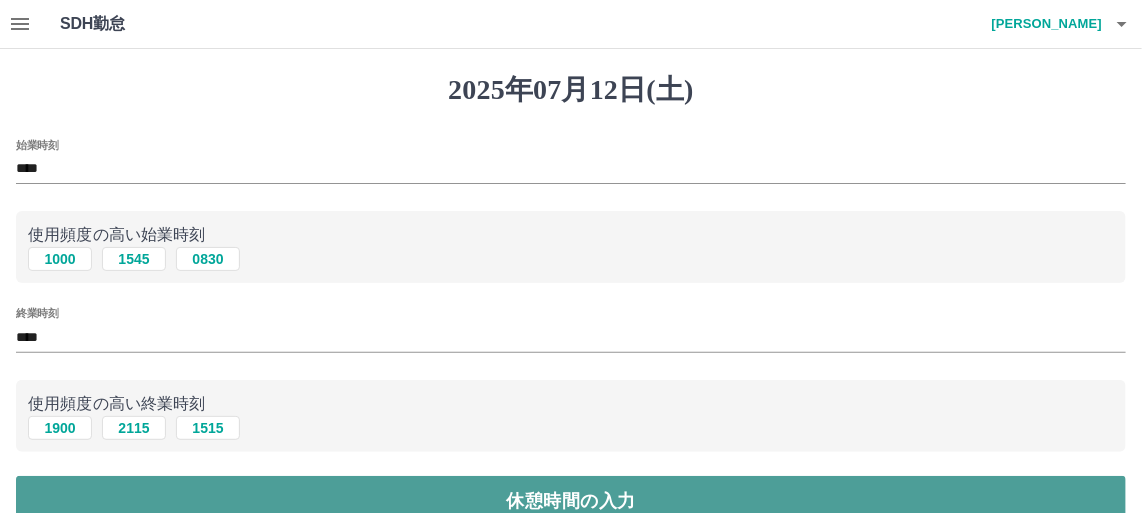 click on "休憩時間の入力" at bounding box center [571, 501] 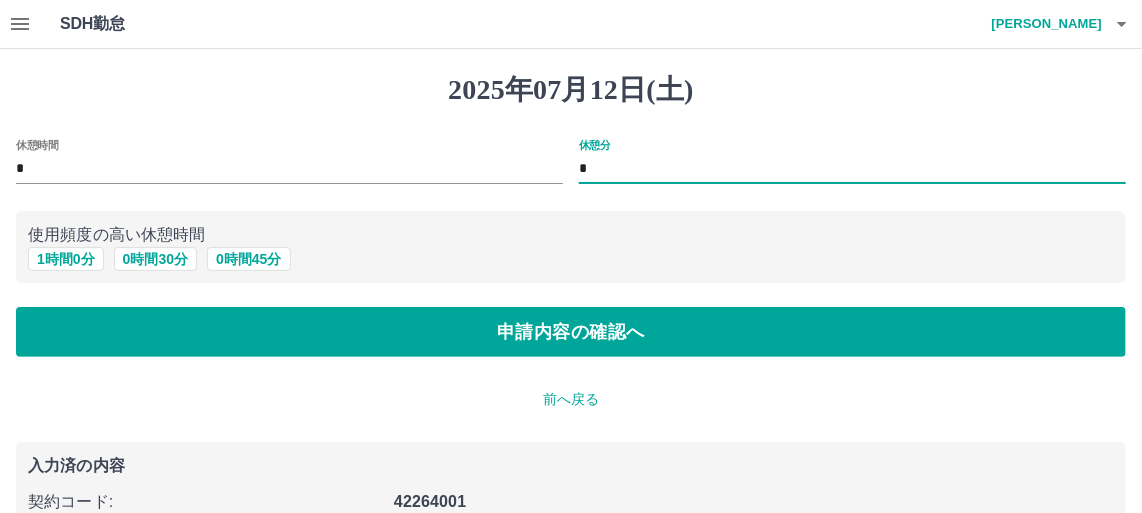 click on "*" at bounding box center (852, 169) 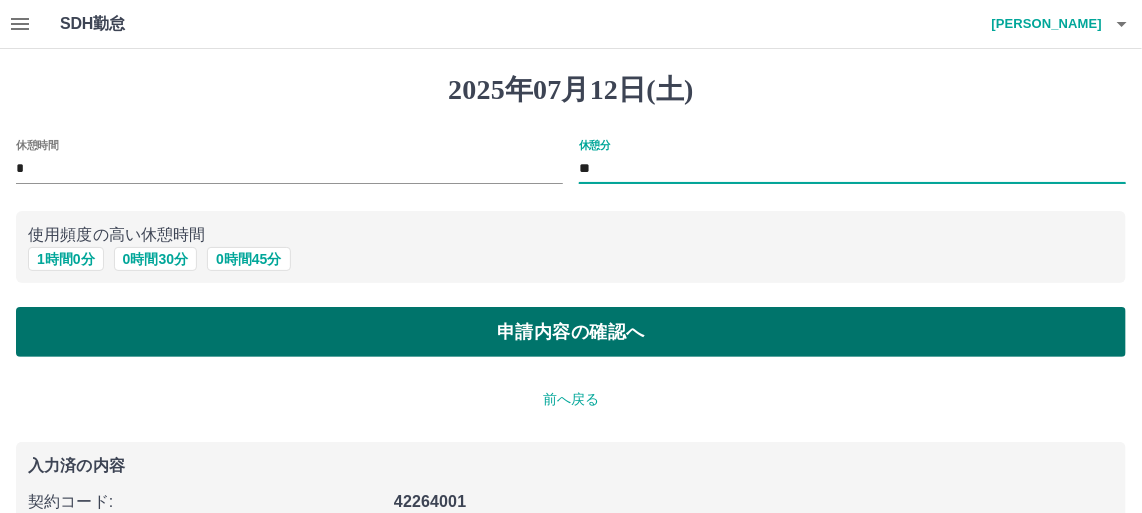 type on "**" 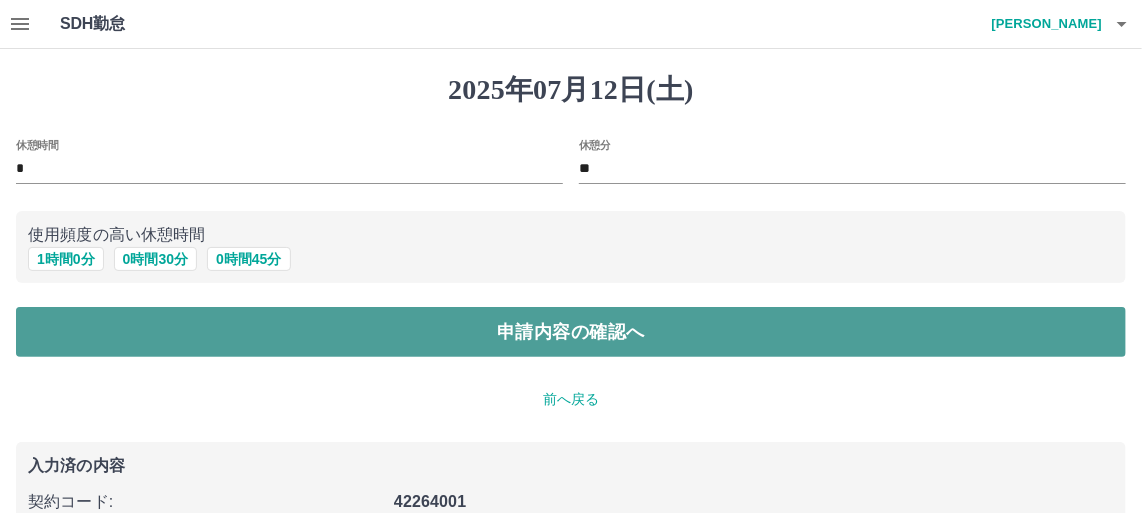click on "申請内容の確認へ" at bounding box center [571, 332] 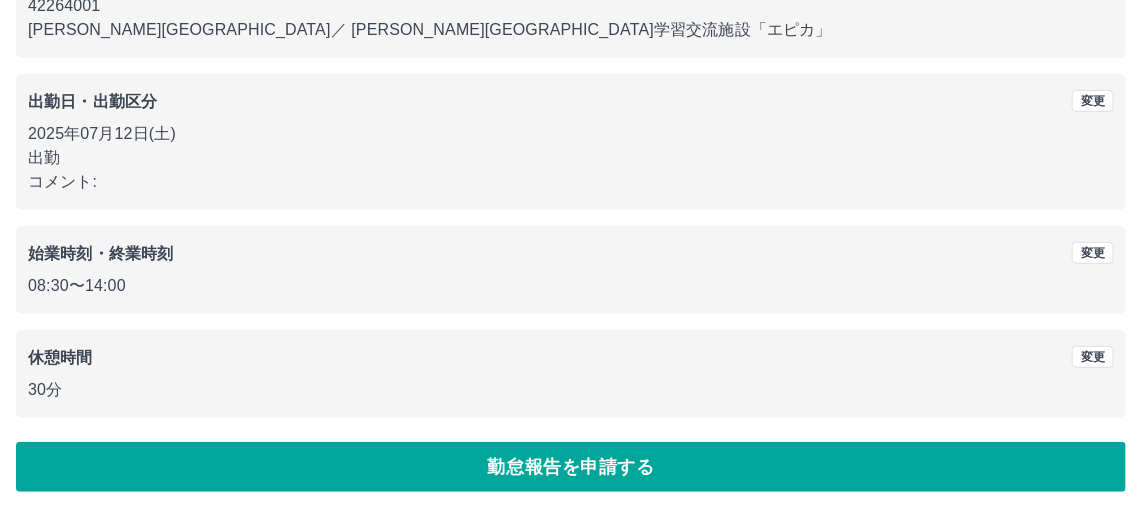 scroll, scrollTop: 235, scrollLeft: 0, axis: vertical 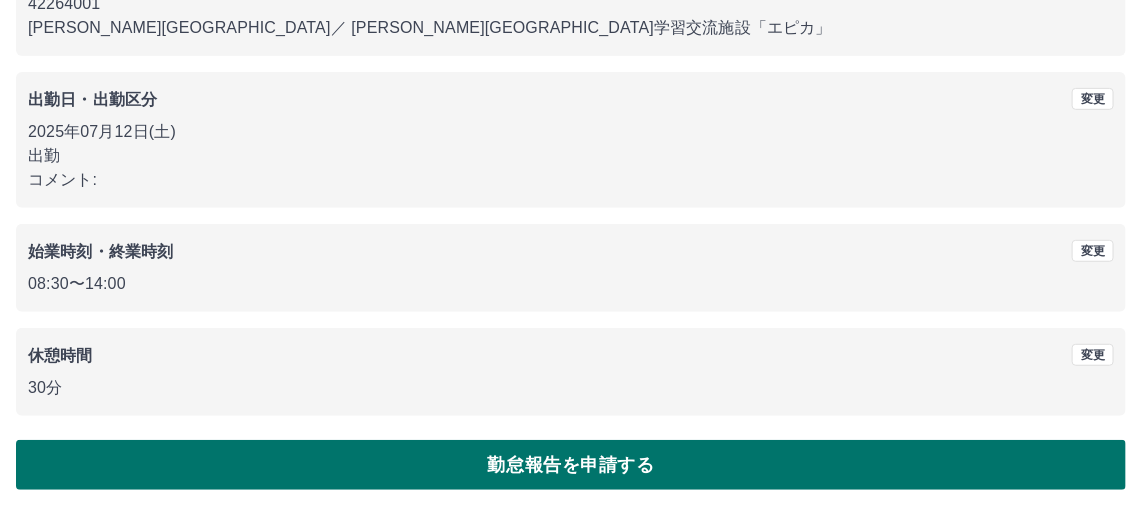 click on "勤怠報告を申請する" at bounding box center [571, 465] 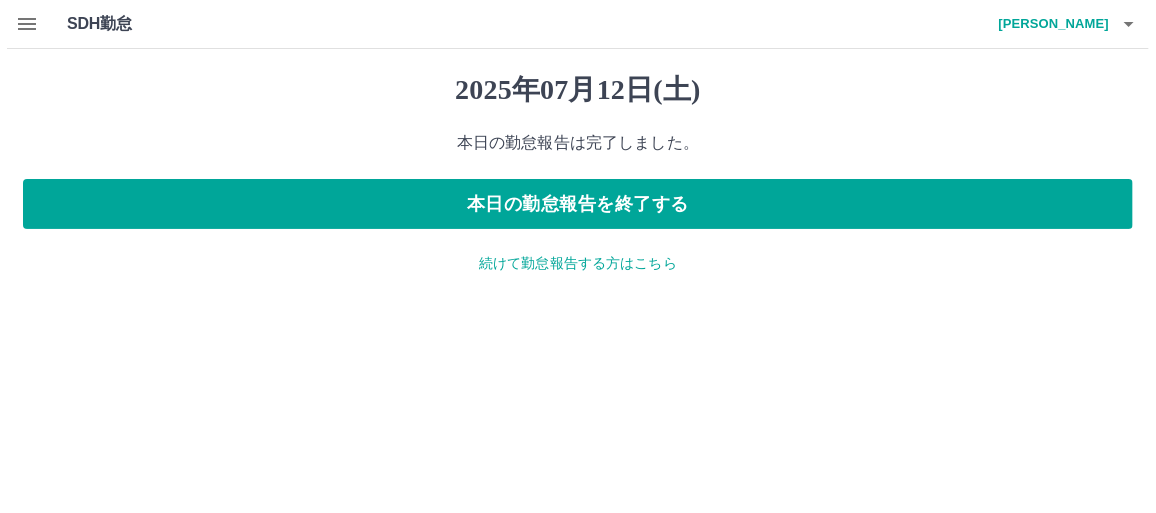 scroll, scrollTop: 0, scrollLeft: 0, axis: both 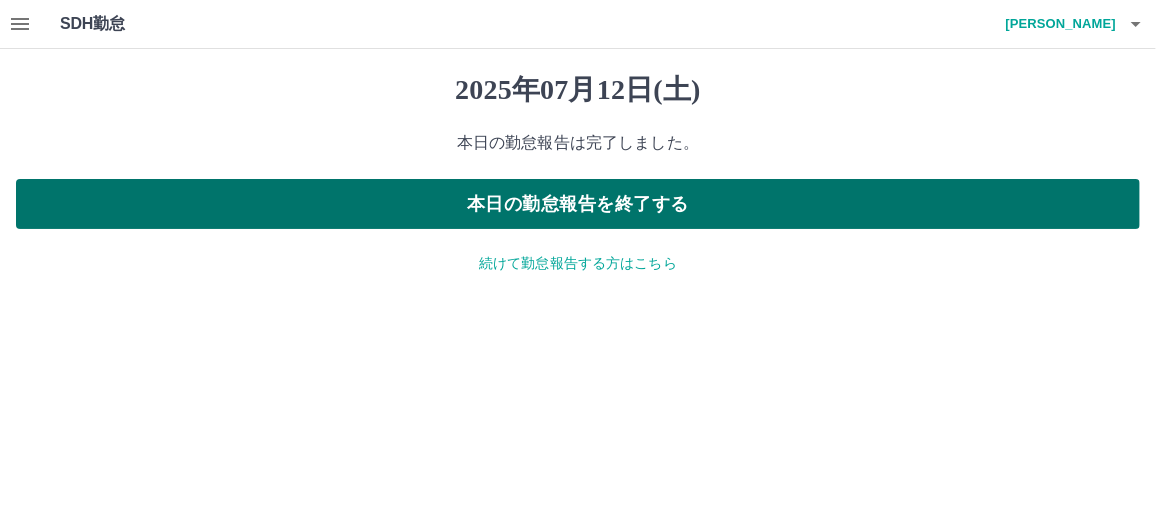 click on "本日の勤怠報告を終了する" at bounding box center (578, 204) 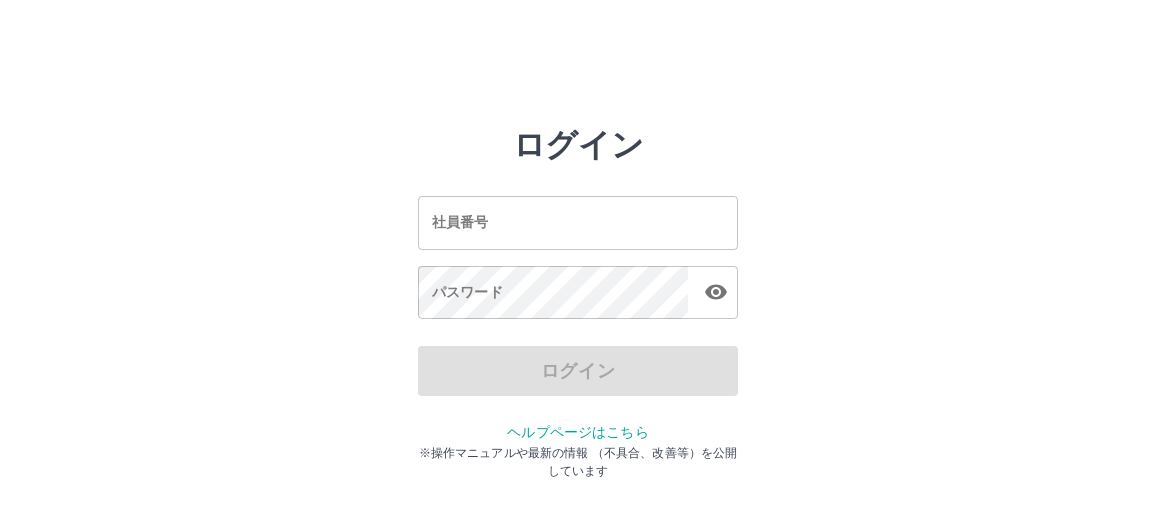 scroll, scrollTop: 0, scrollLeft: 0, axis: both 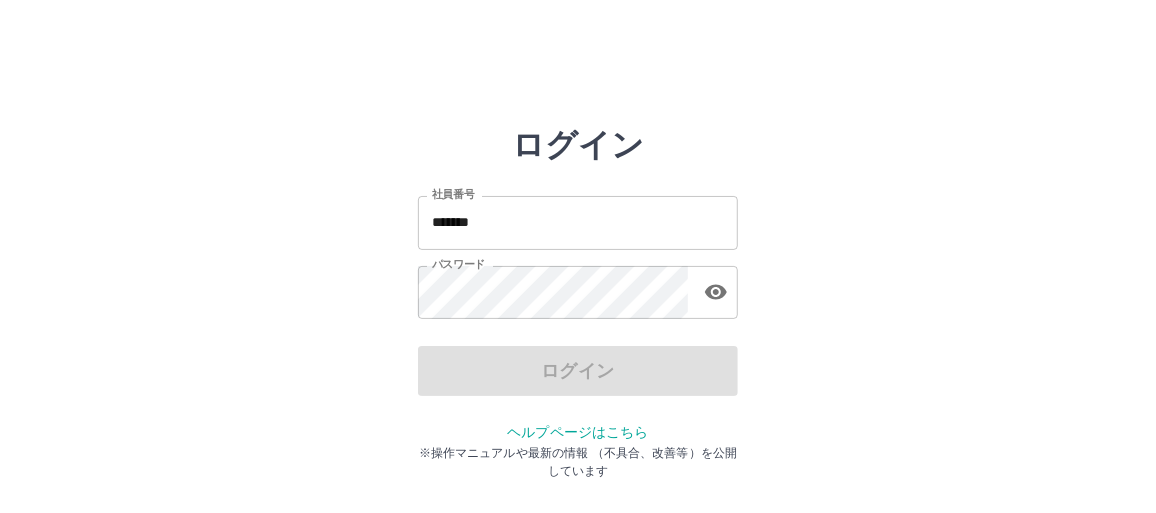 click on "*******" at bounding box center [578, 222] 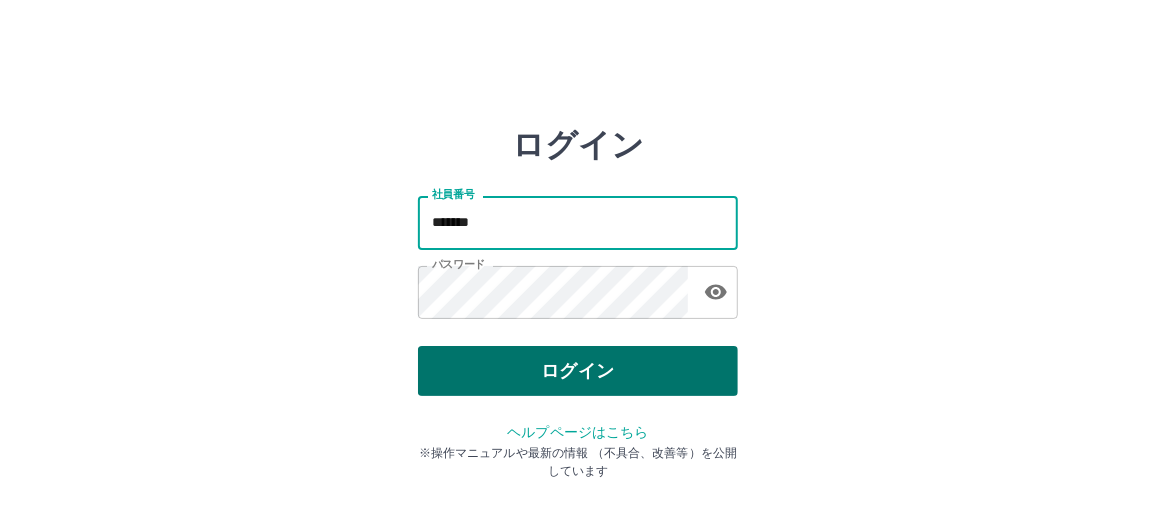 type on "*******" 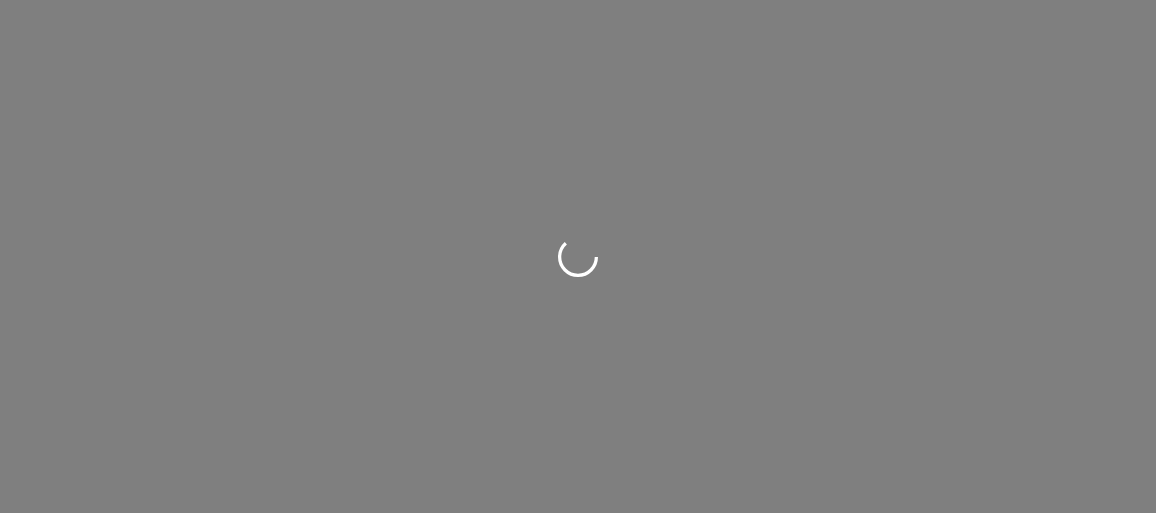 scroll, scrollTop: 0, scrollLeft: 0, axis: both 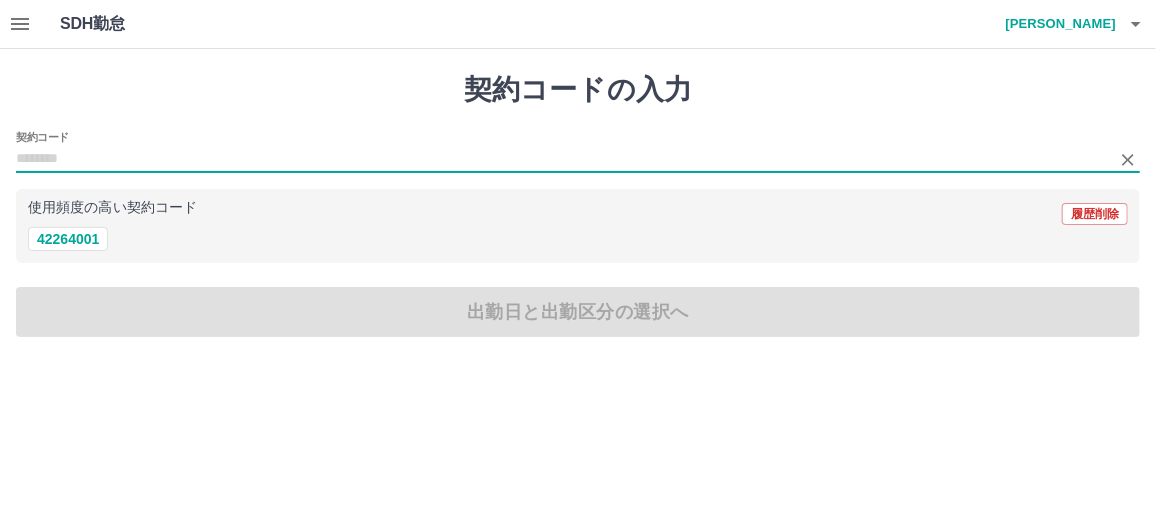 drag, startPoint x: 123, startPoint y: 166, endPoint x: 132, endPoint y: 173, distance: 11.401754 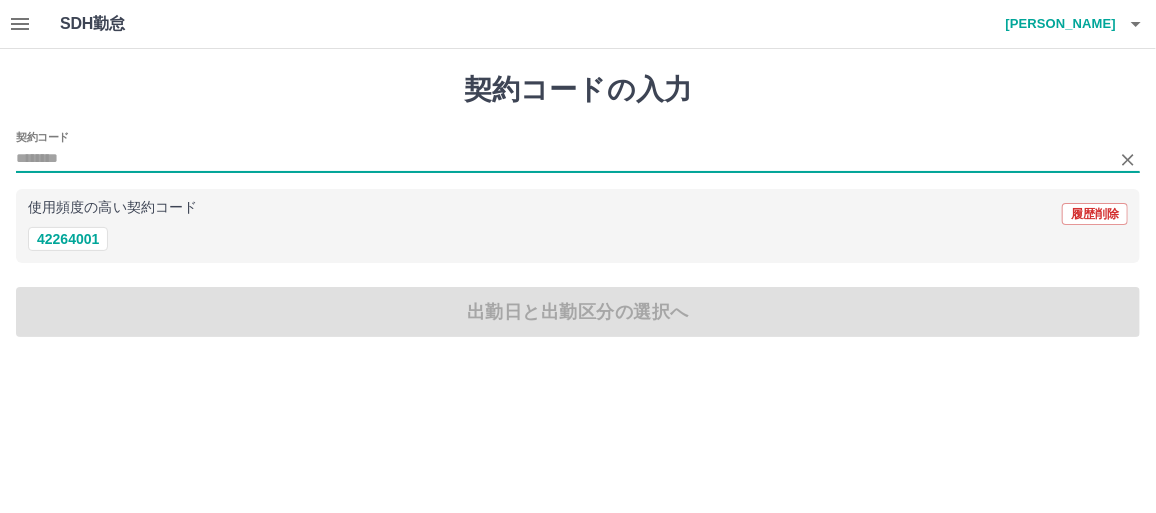 click on "契約コード" at bounding box center [563, 159] 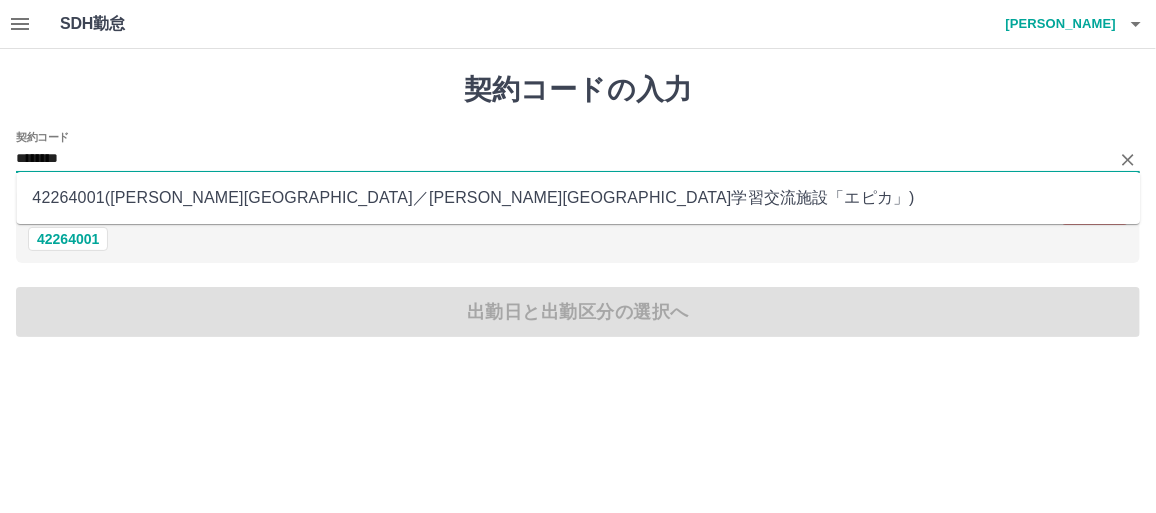 type on "********" 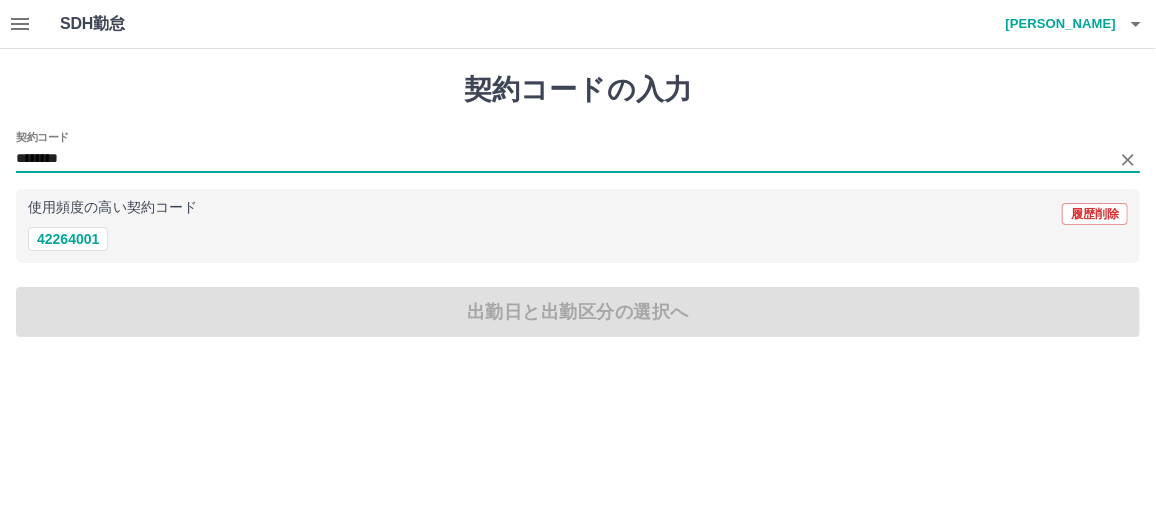 click on "********" at bounding box center [563, 159] 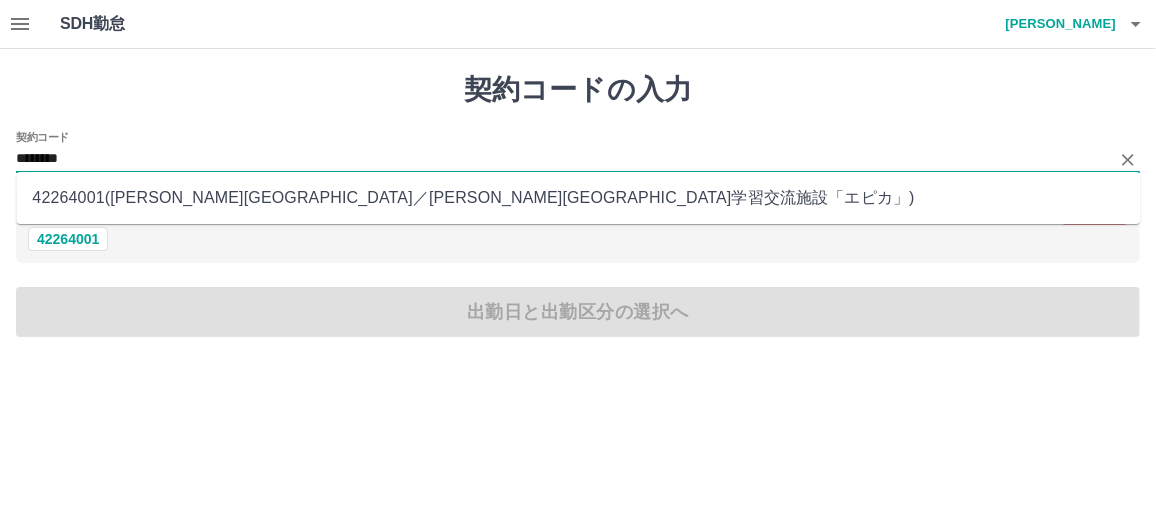 click on "42264001  ( 平泉町 ／ 平泉町学習交流施設「エピカ」 )" at bounding box center (578, 198) 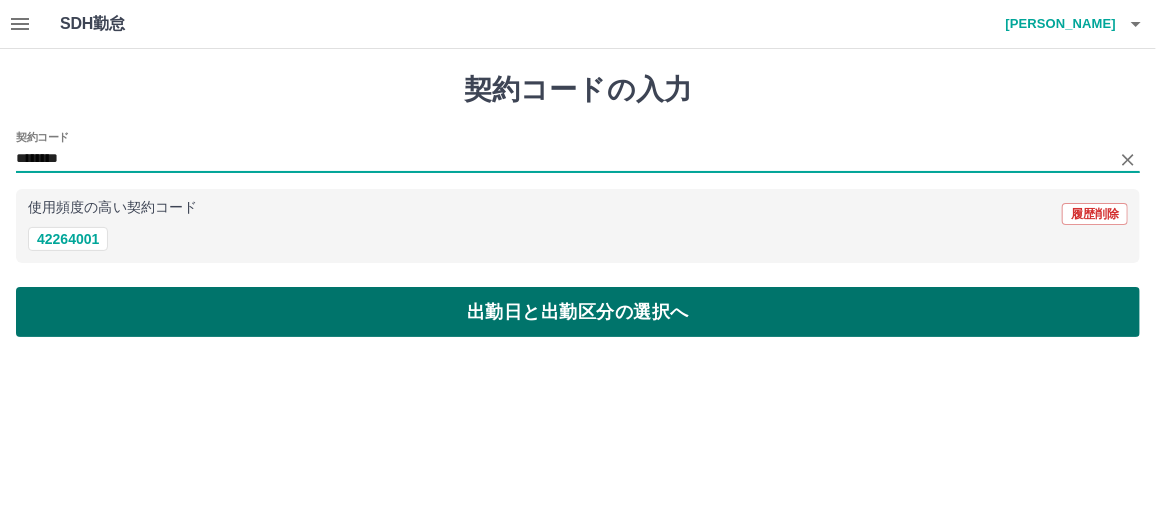 click on "出勤日と出勤区分の選択へ" at bounding box center [578, 312] 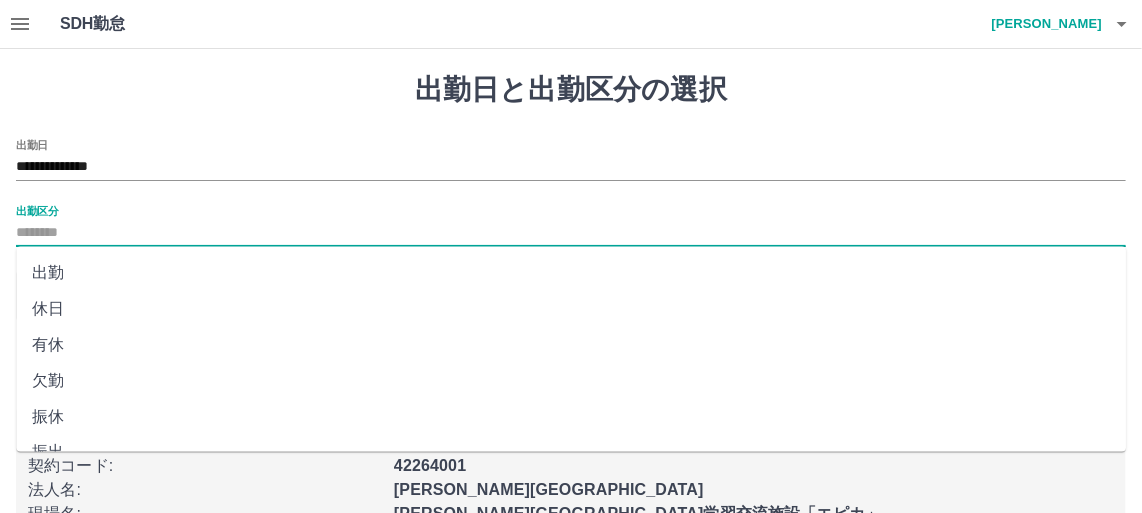click on "出勤区分" at bounding box center [571, 233] 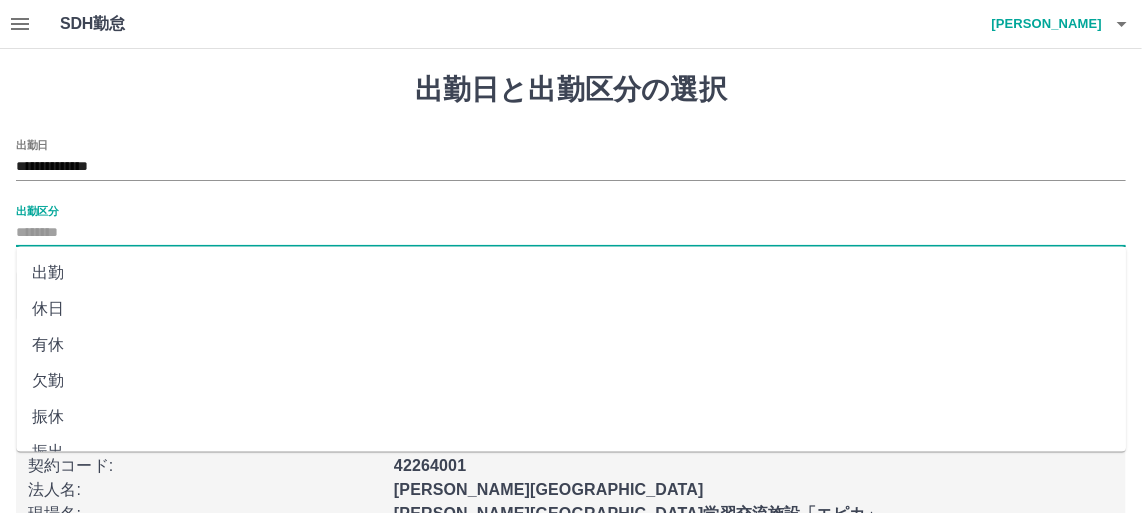 click on "休日" at bounding box center (571, 309) 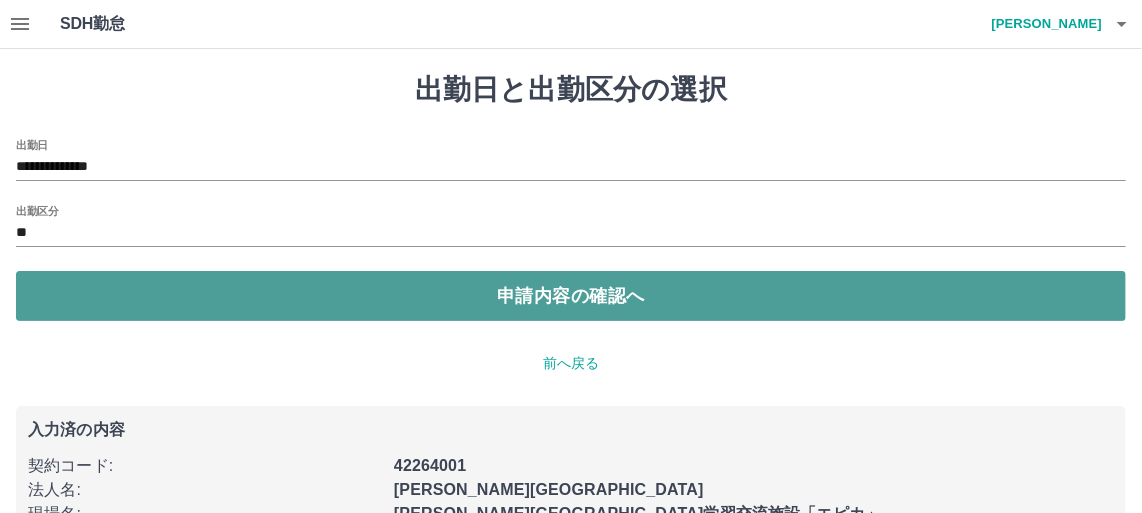 click on "申請内容の確認へ" at bounding box center [571, 296] 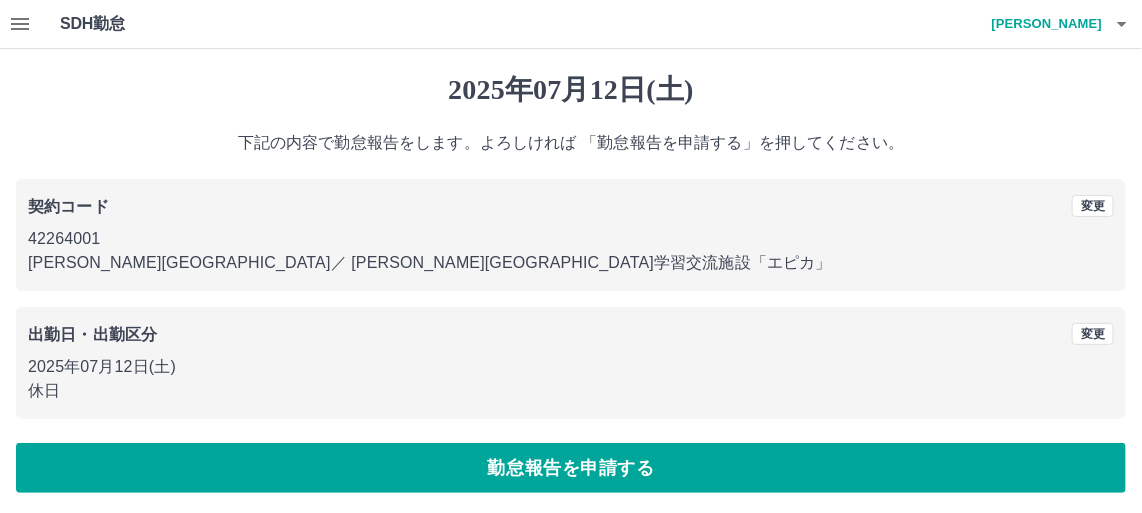 click on "勤怠報告を申請する" at bounding box center (571, 468) 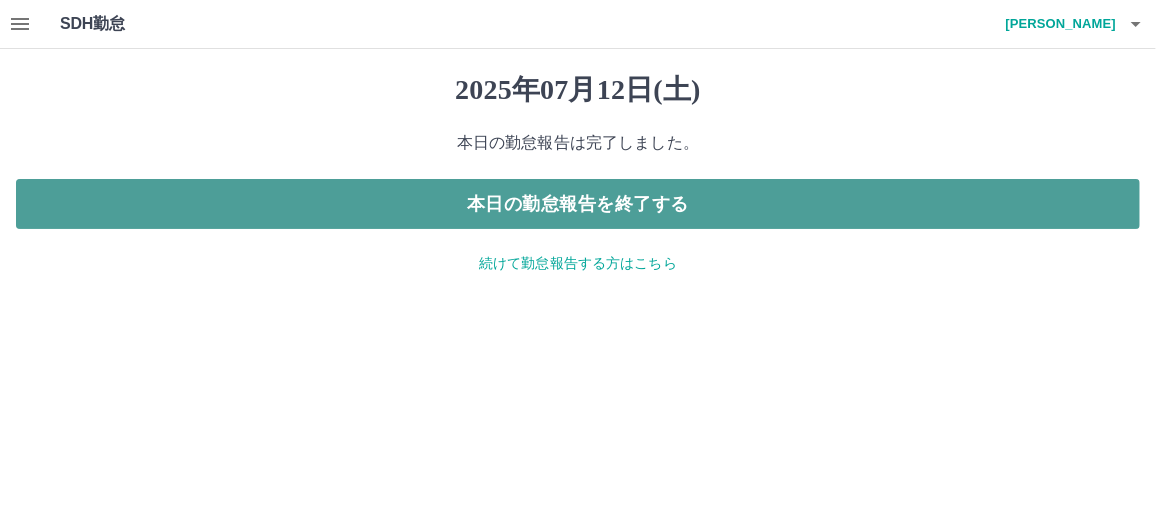 click on "本日の勤怠報告を終了する" at bounding box center [578, 204] 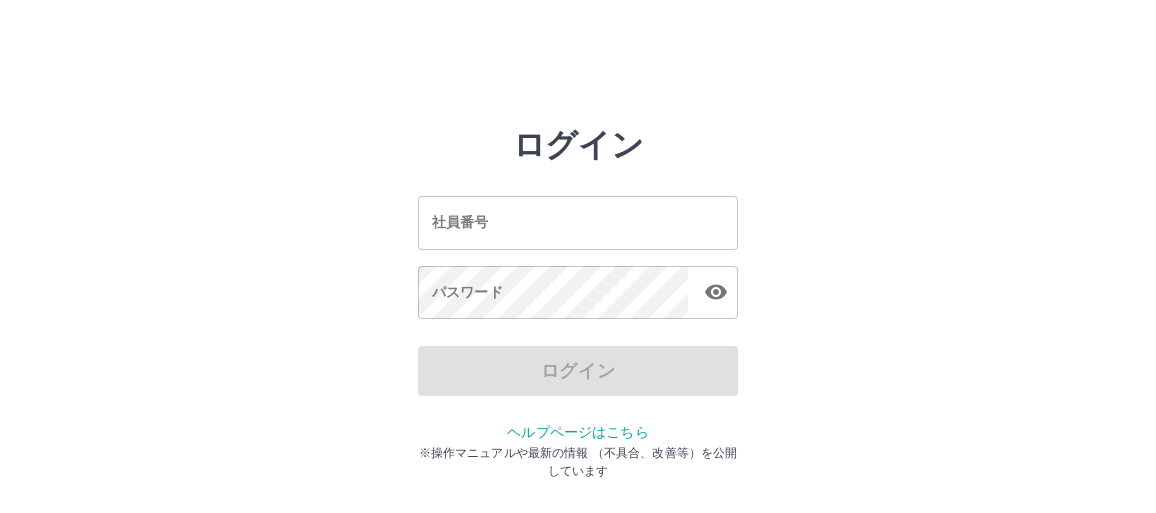 scroll, scrollTop: 0, scrollLeft: 0, axis: both 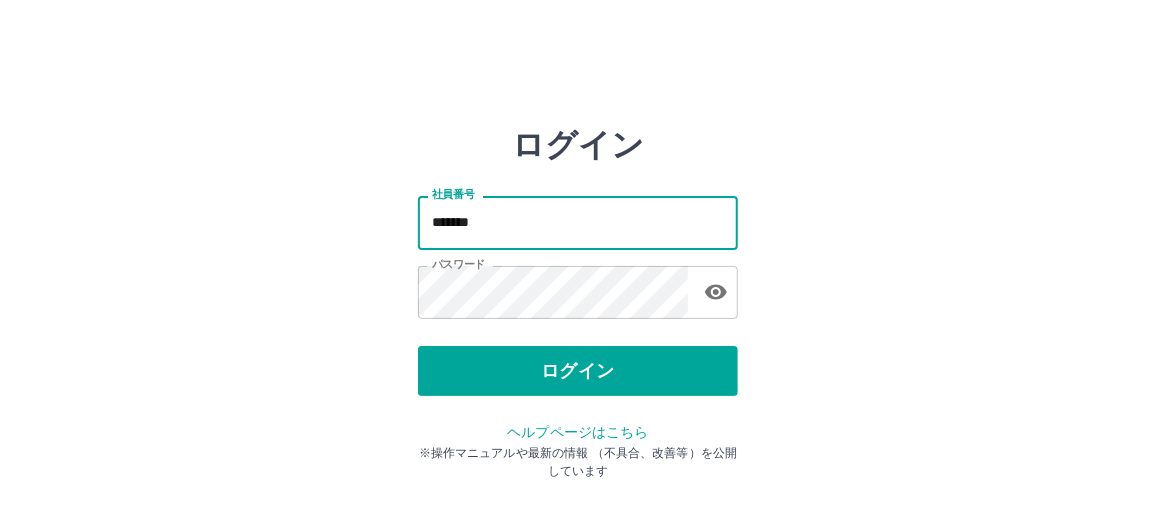 click on "*******" at bounding box center (578, 222) 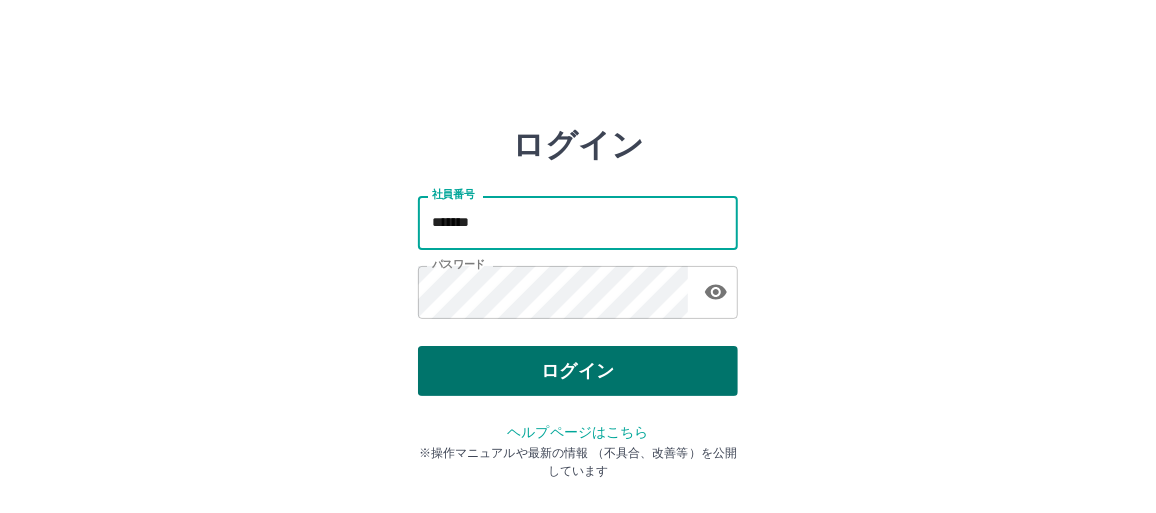 type on "*******" 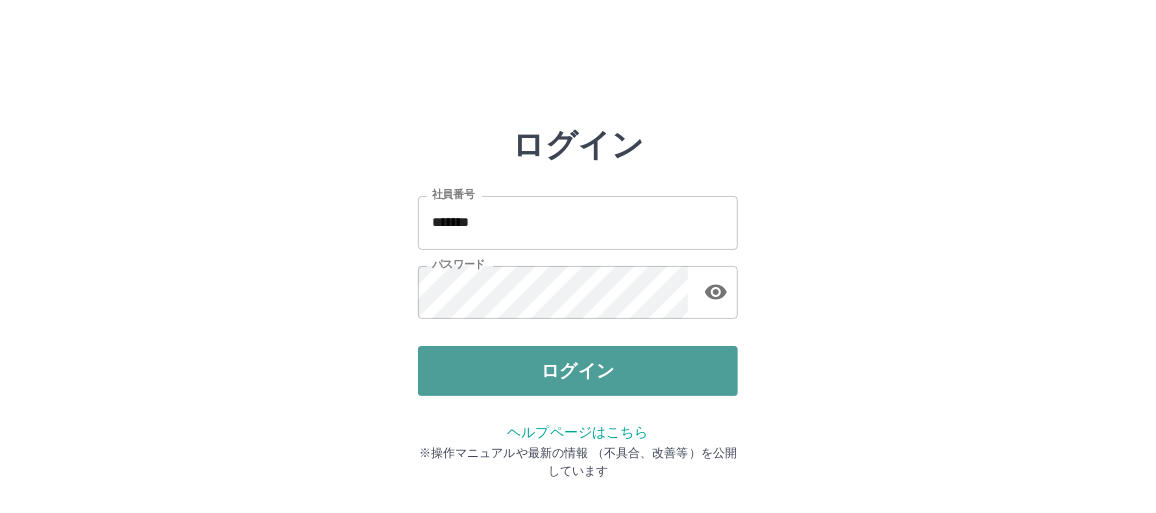click on "ログイン" at bounding box center (578, 371) 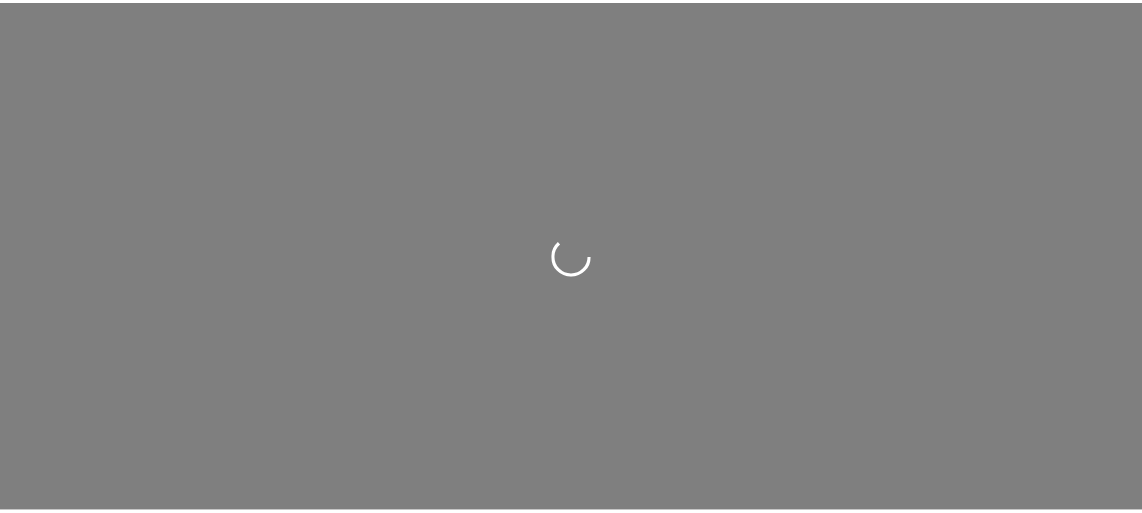 scroll, scrollTop: 0, scrollLeft: 0, axis: both 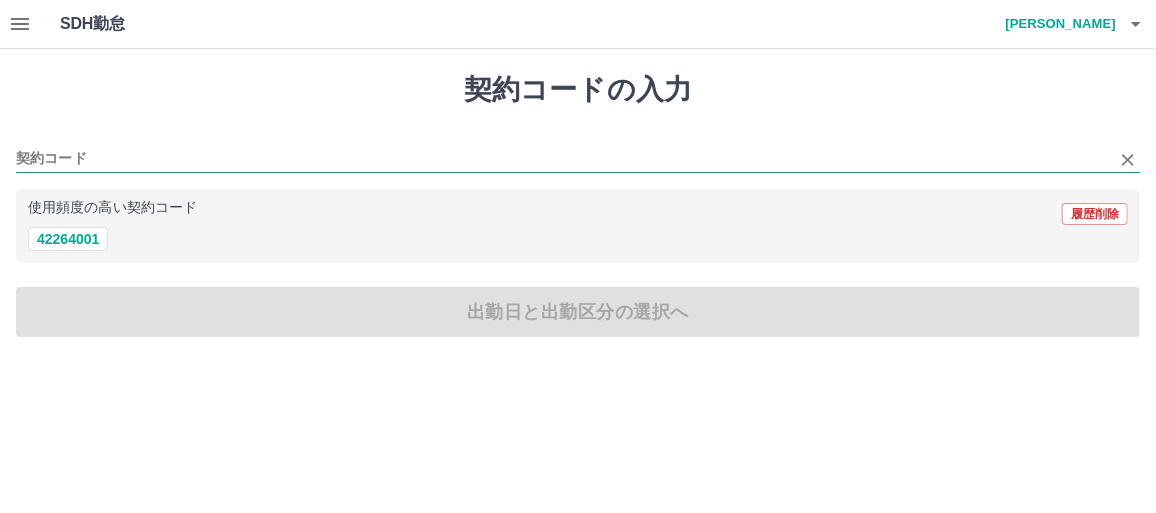 click on "契約コード" at bounding box center [563, 159] 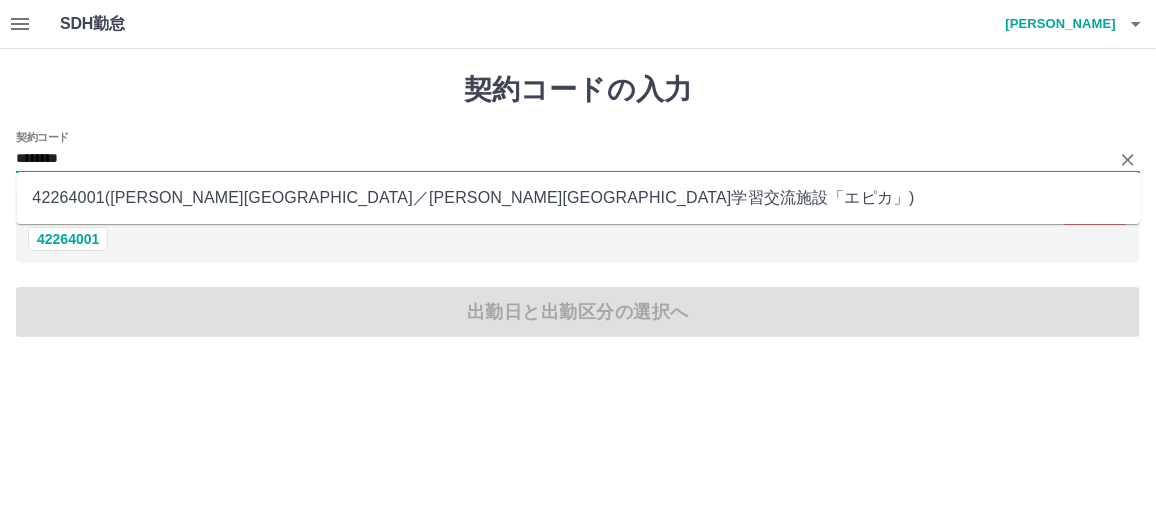 type on "********" 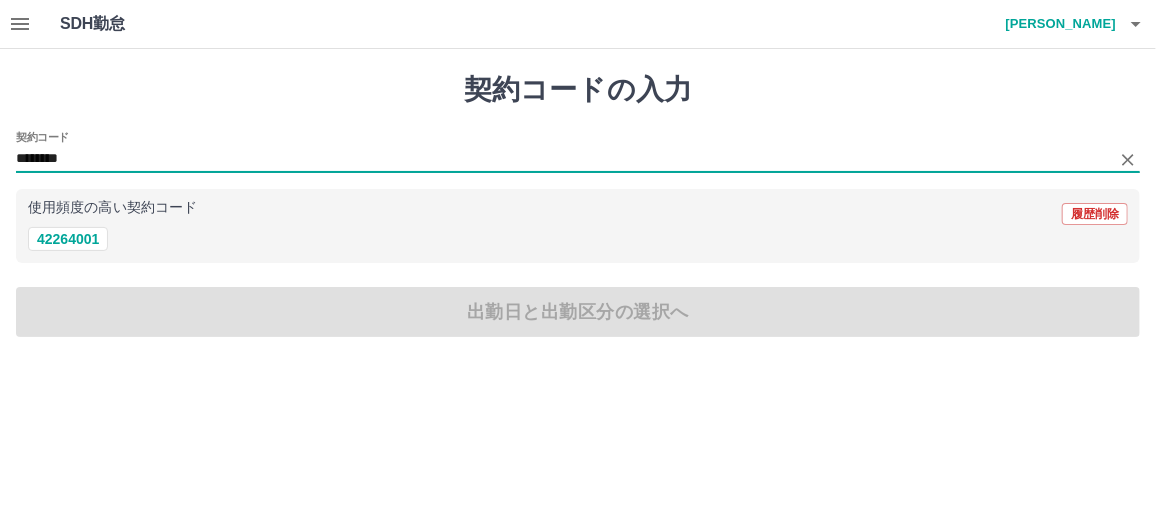 click on "使用頻度の高い契約コード" at bounding box center (112, 208) 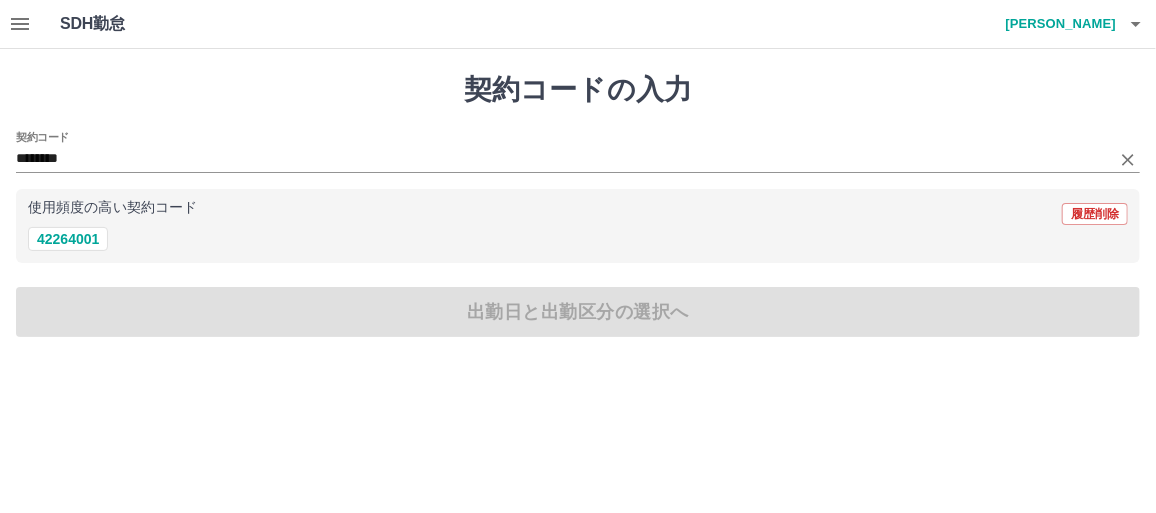 click on "契約コード ********" at bounding box center [578, 152] 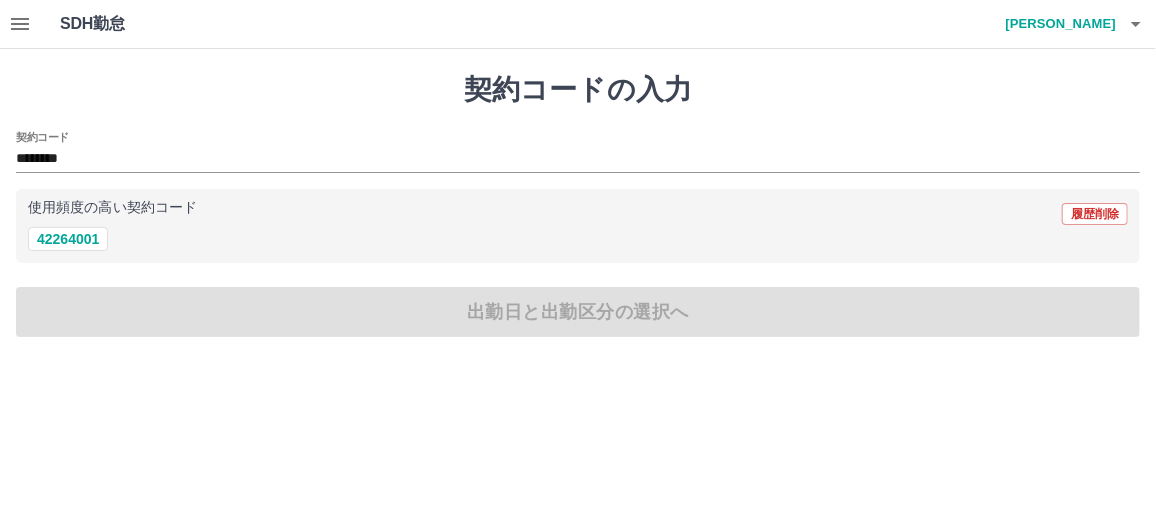 click on "契約コード ******** 使用頻度の高い契約コード 履歴削除 42264001" at bounding box center (578, 197) 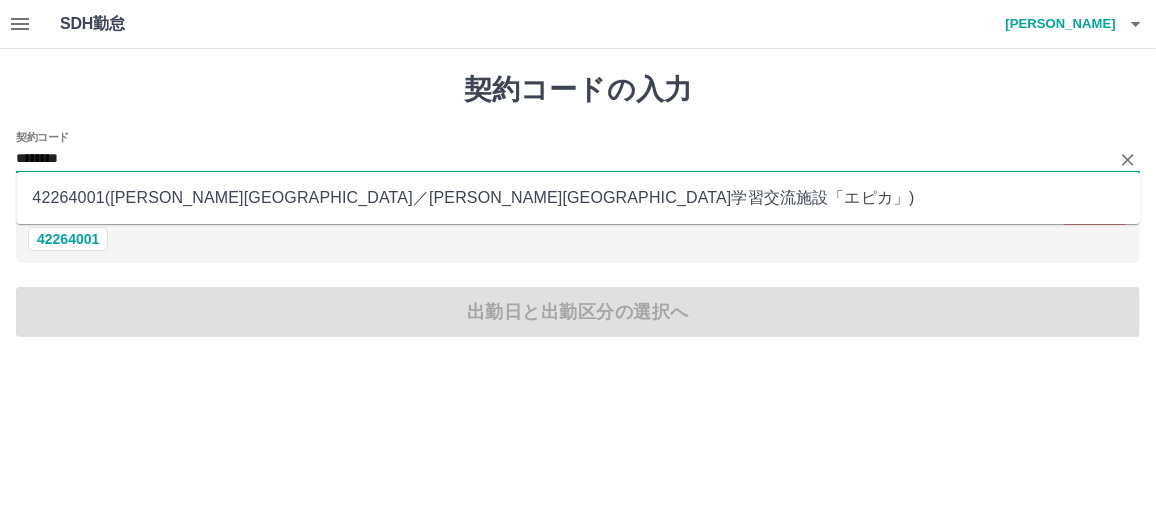 click on "********" at bounding box center (563, 159) 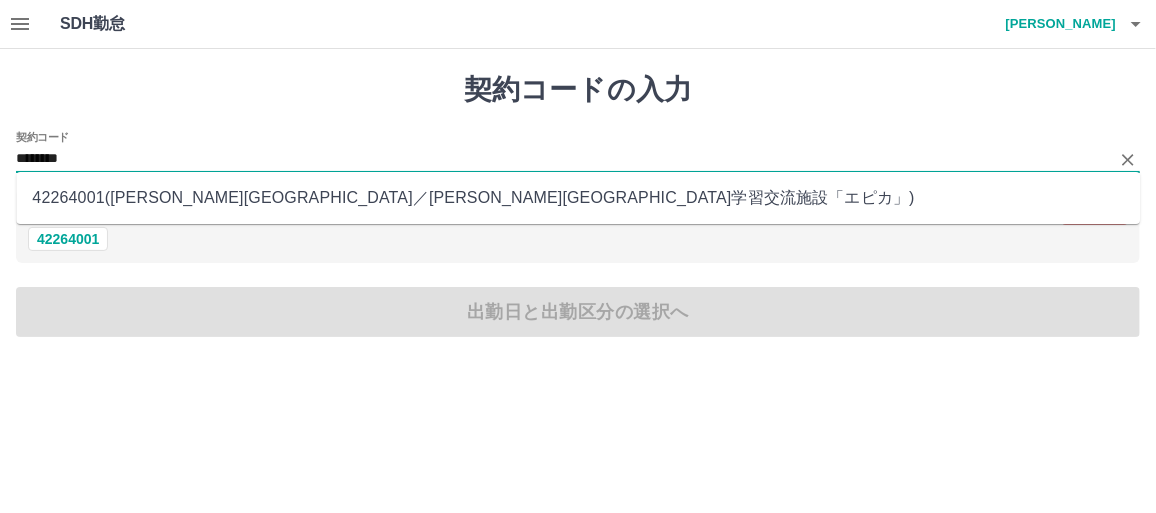 click on "42264001  ( 平泉町 ／ 平泉町学習交流施設「エピカ」 )" at bounding box center [578, 198] 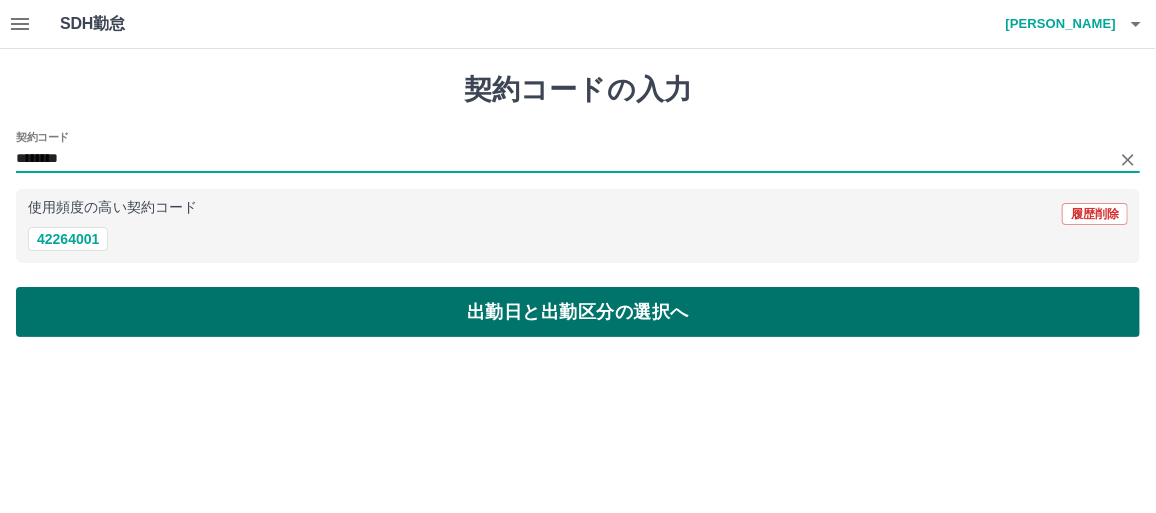 click on "出勤日と出勤区分の選択へ" at bounding box center [578, 312] 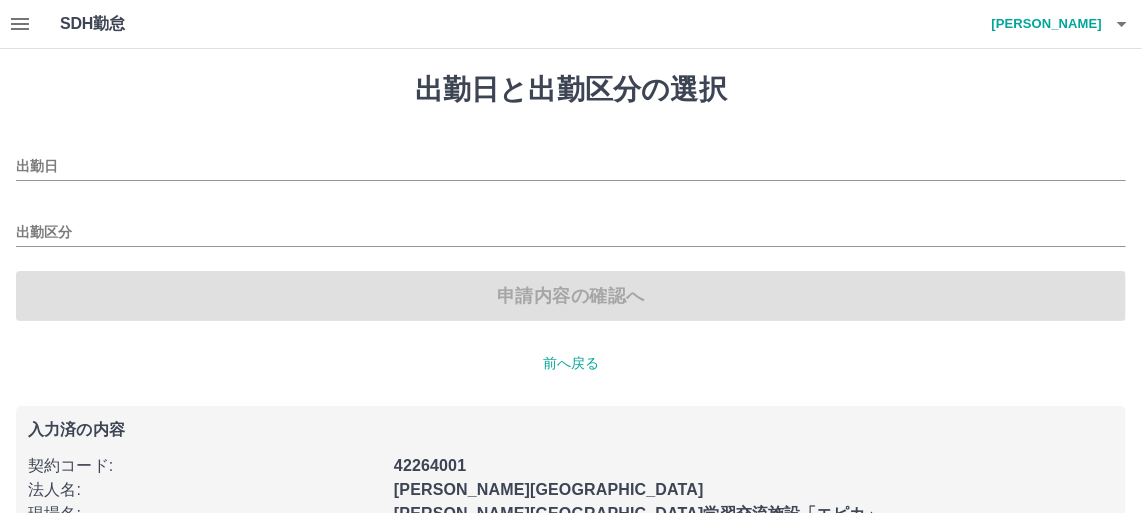 type on "**********" 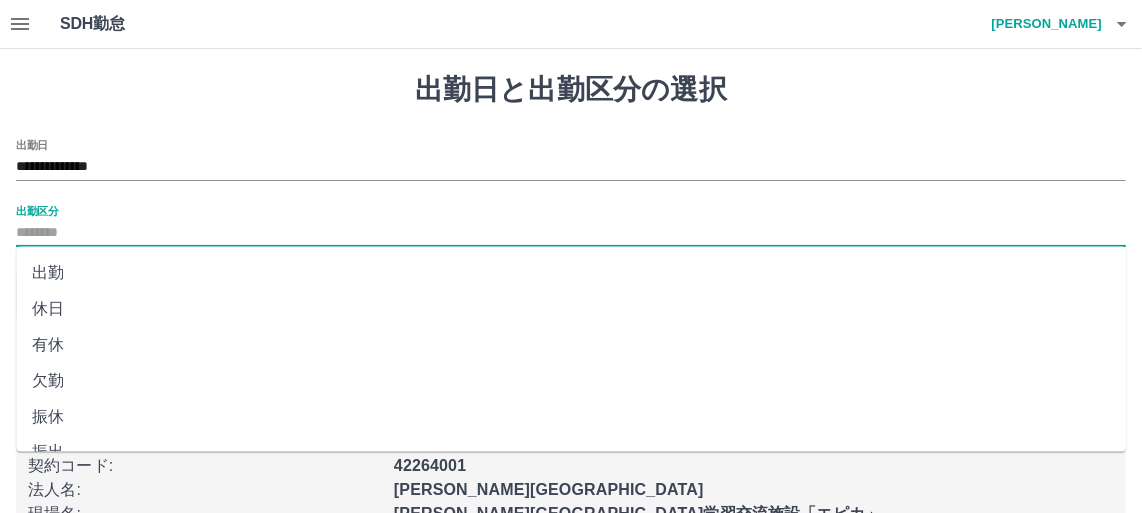 click on "出勤区分" at bounding box center [571, 233] 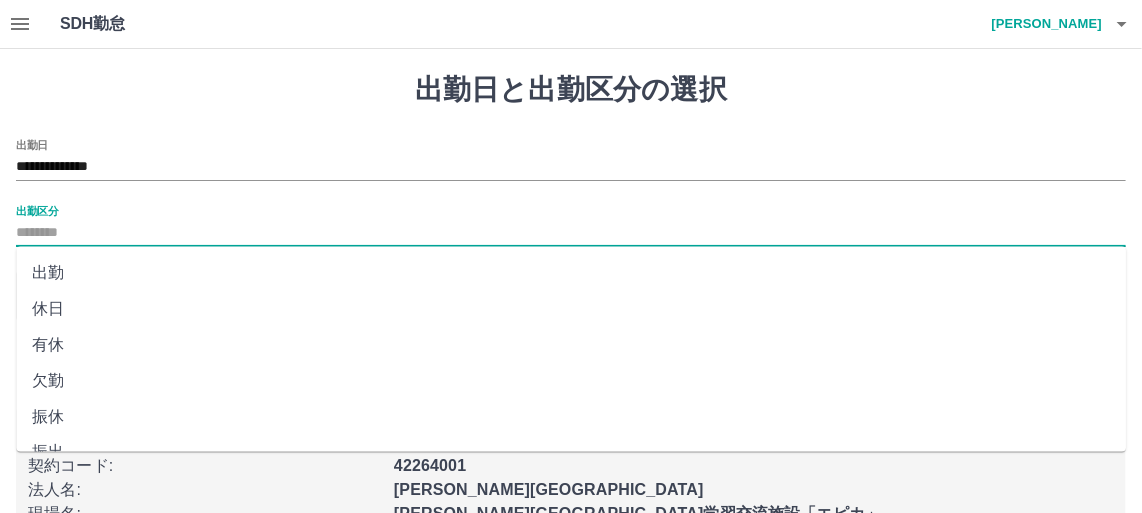 click on "出勤" at bounding box center [571, 273] 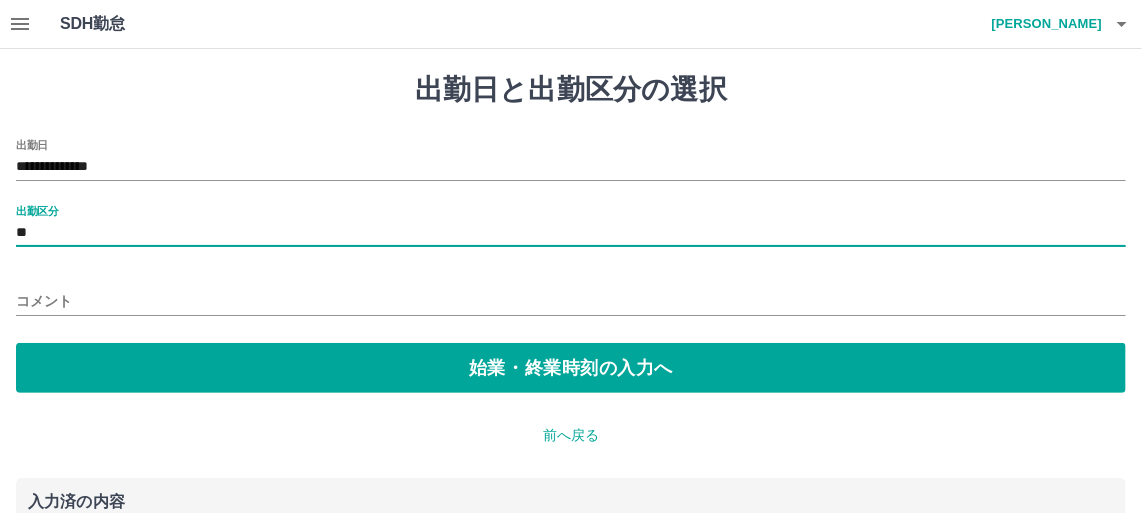drag, startPoint x: 467, startPoint y: 378, endPoint x: 119, endPoint y: 300, distance: 356.63428 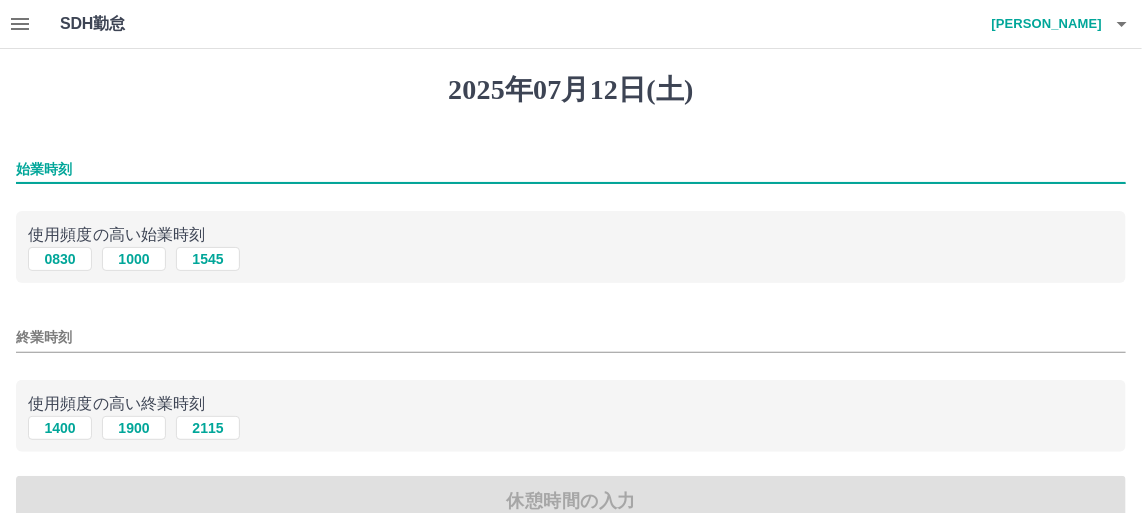 click on "始業時刻" at bounding box center [571, 169] 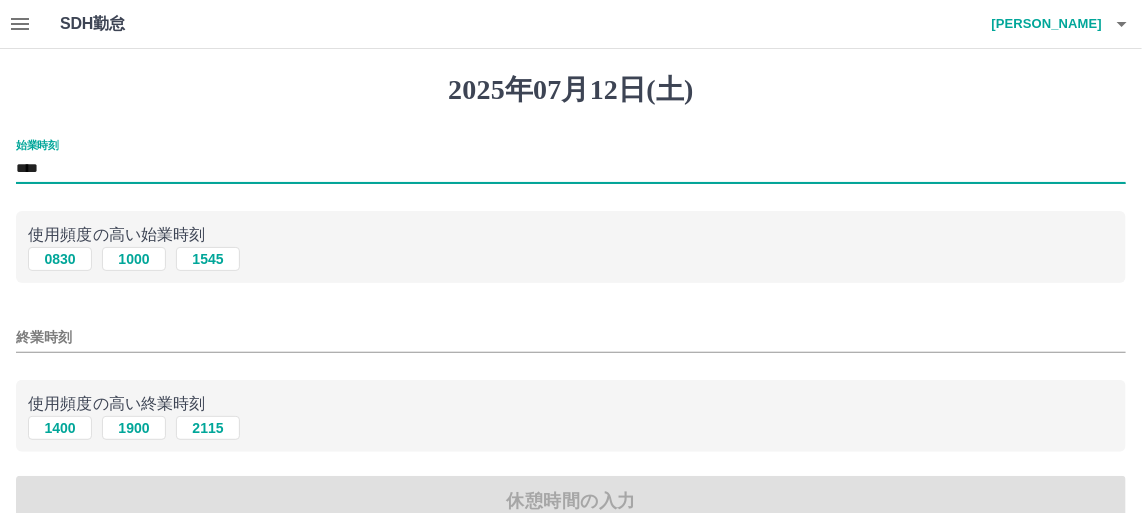 click on "終業時刻" at bounding box center [571, 337] 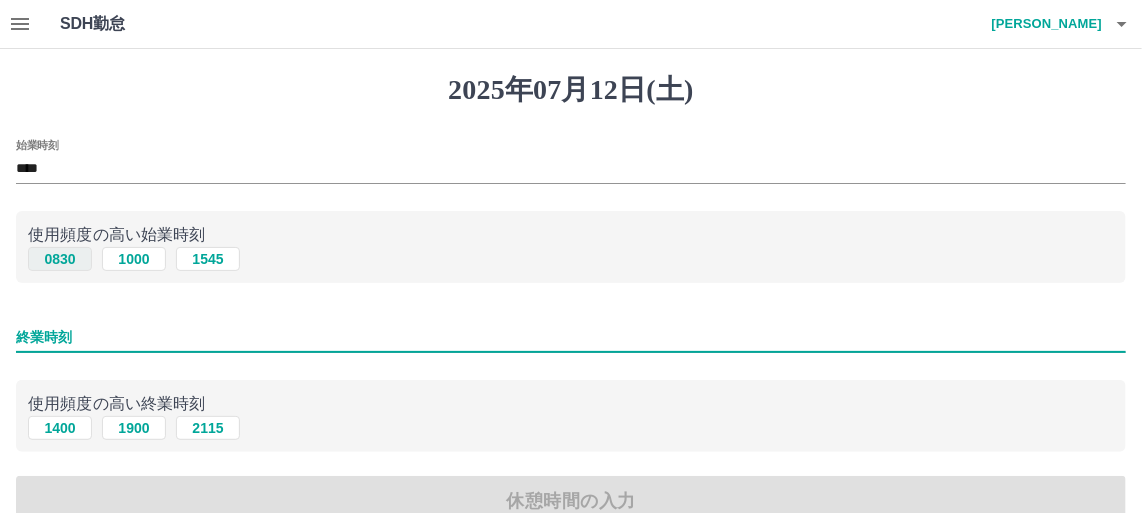 type on "****" 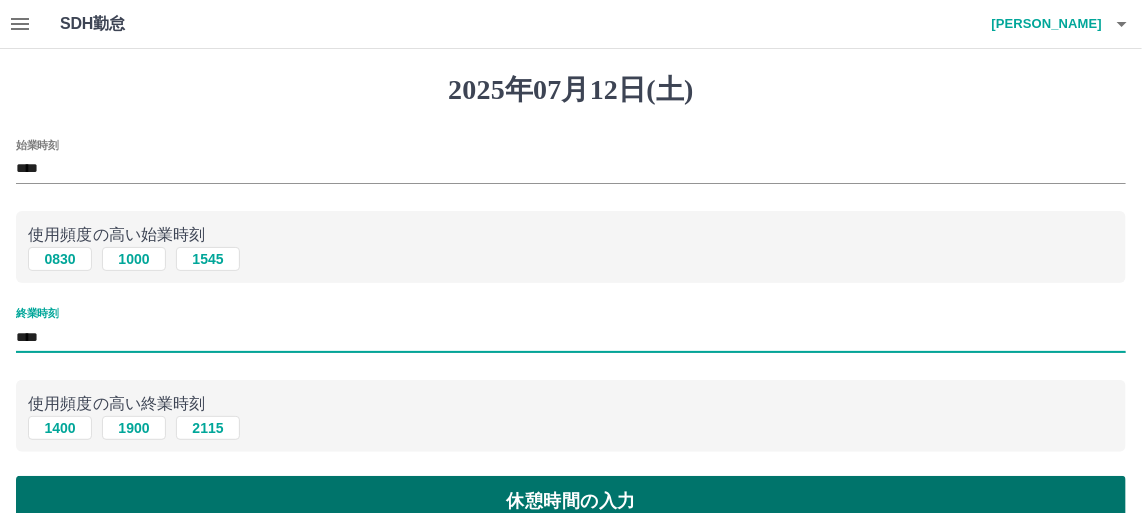 click on "休憩時間の入力" at bounding box center (571, 501) 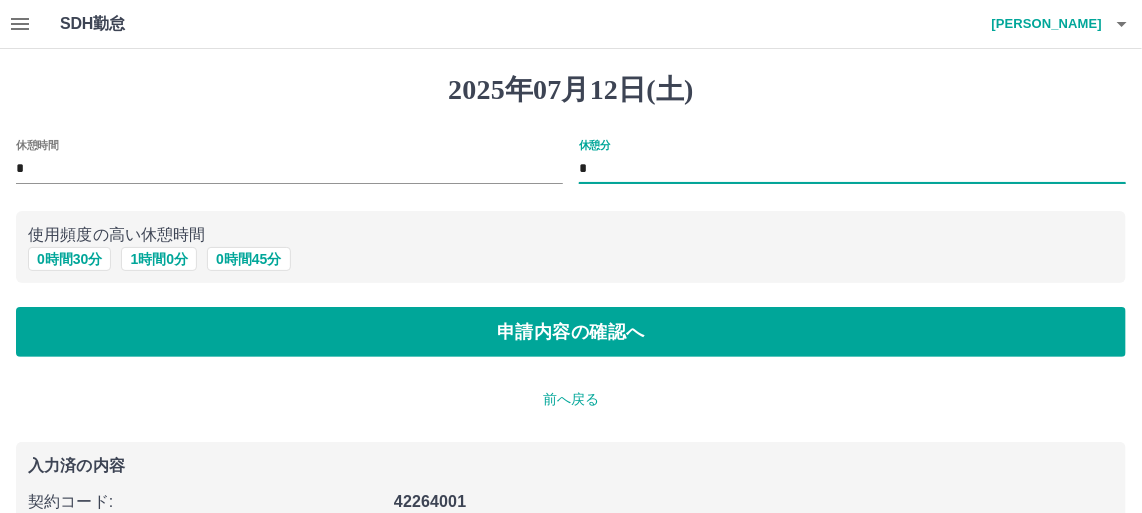 click on "*" at bounding box center (852, 169) 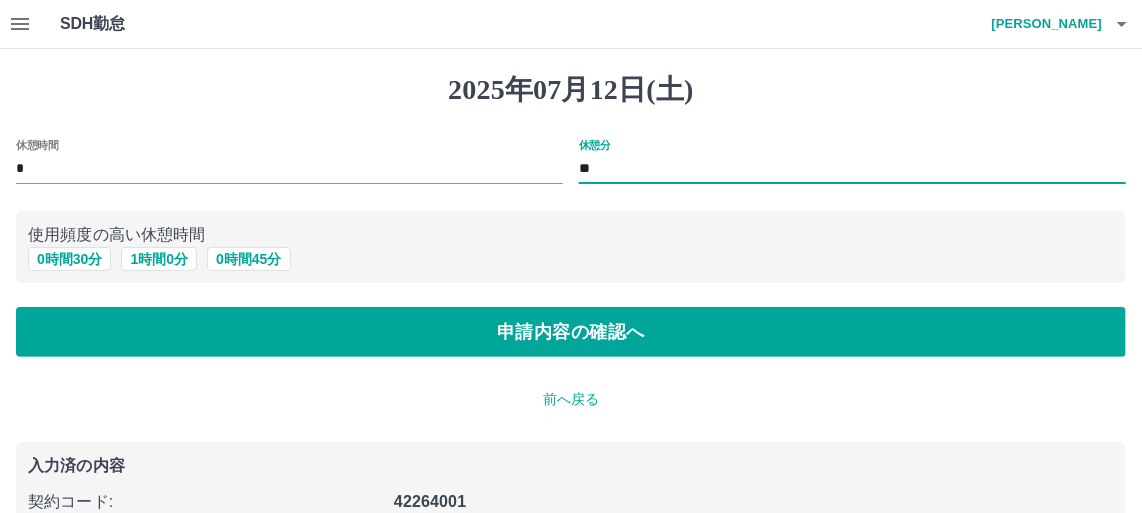 type on "**" 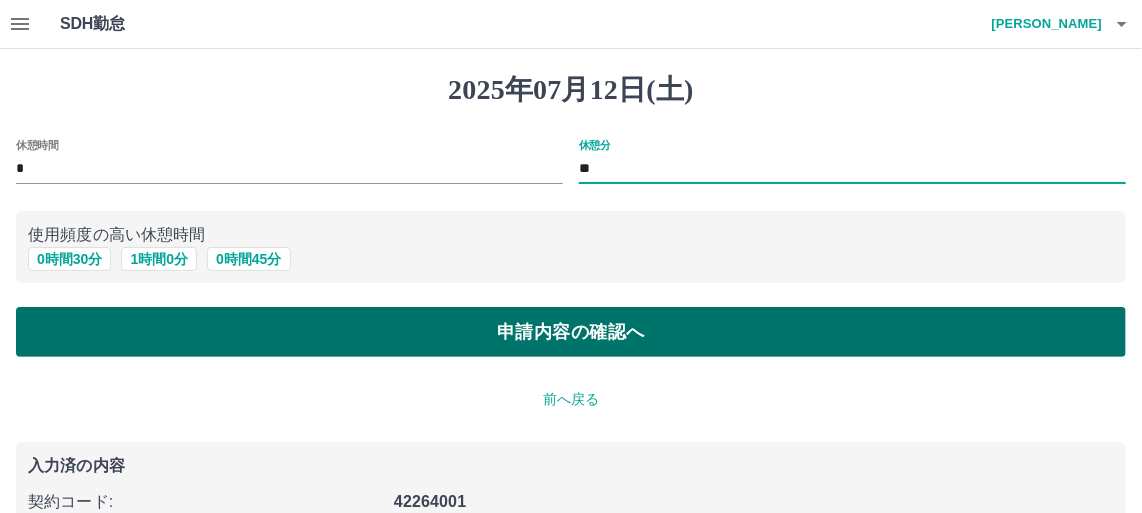 click on "申請内容の確認へ" at bounding box center (571, 332) 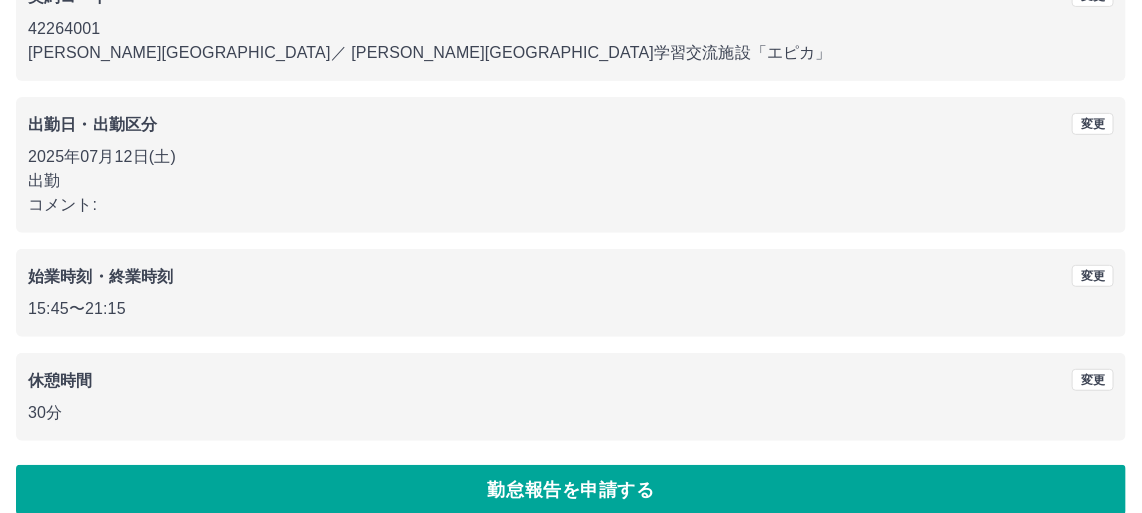 scroll, scrollTop: 235, scrollLeft: 0, axis: vertical 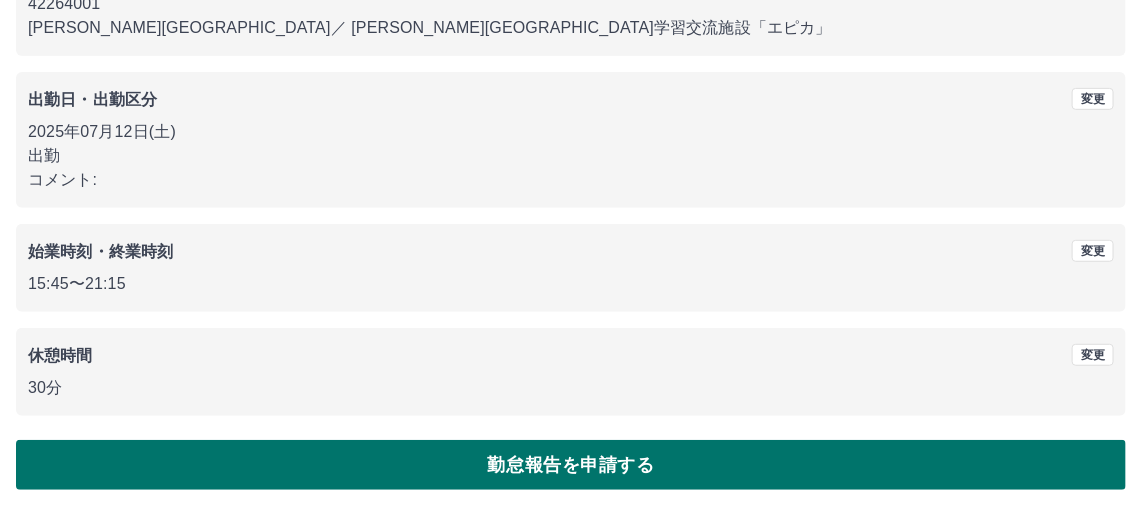 click on "勤怠報告を申請する" at bounding box center [571, 465] 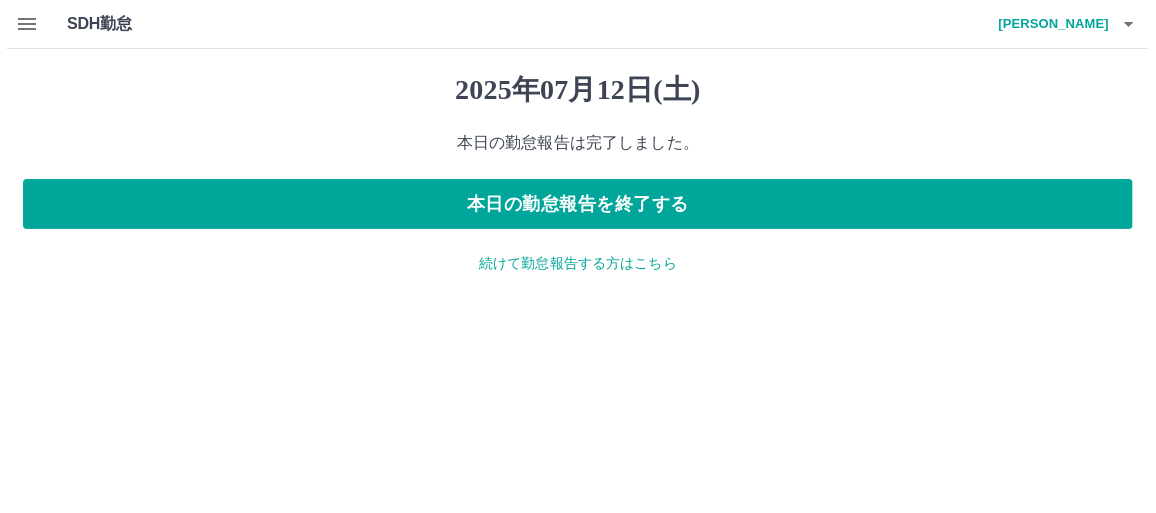 scroll, scrollTop: 0, scrollLeft: 0, axis: both 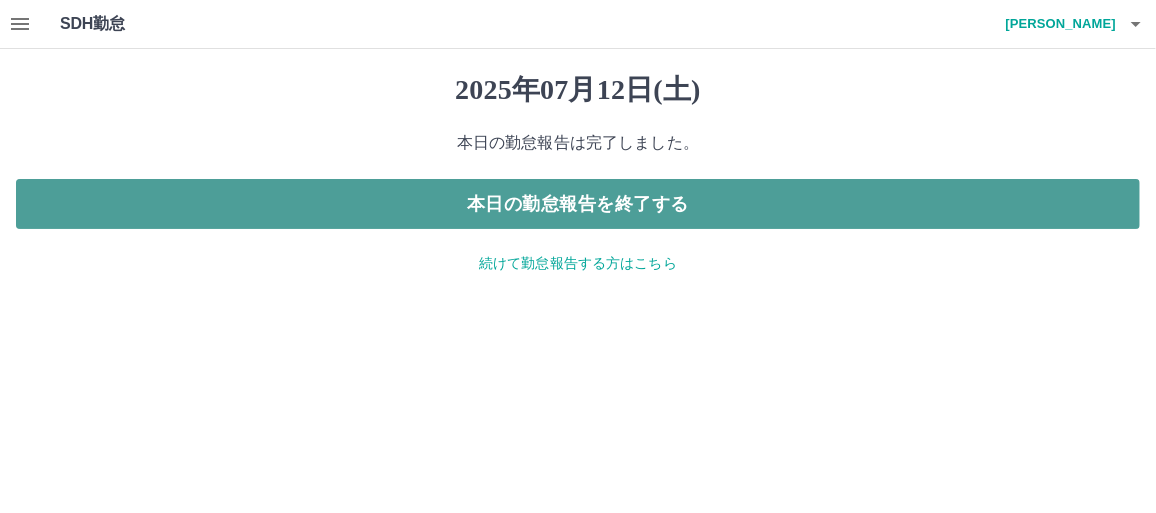 click on "本日の勤怠報告を終了する" at bounding box center [578, 204] 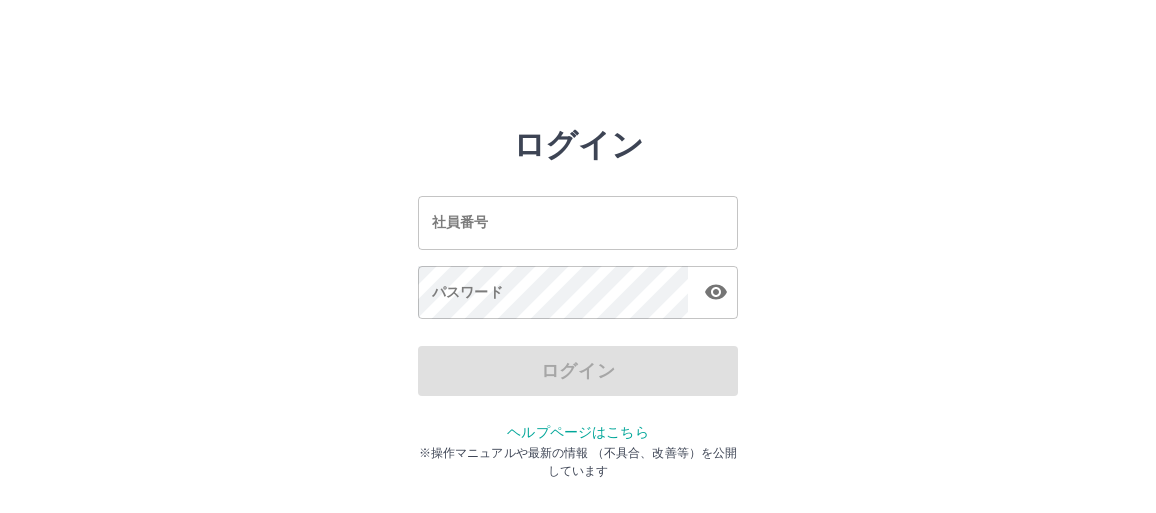scroll, scrollTop: 0, scrollLeft: 0, axis: both 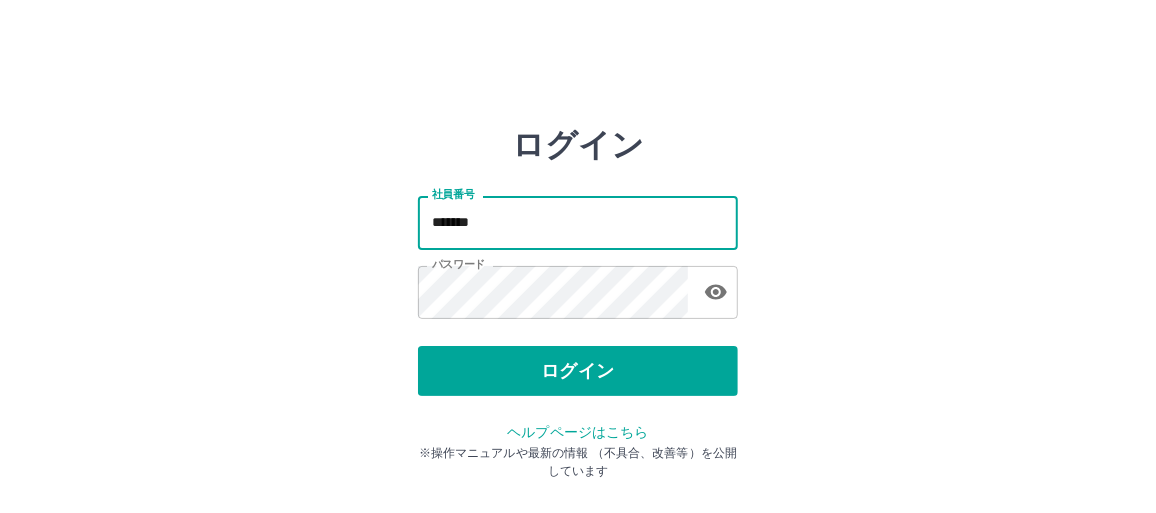 click on "*******" at bounding box center (578, 222) 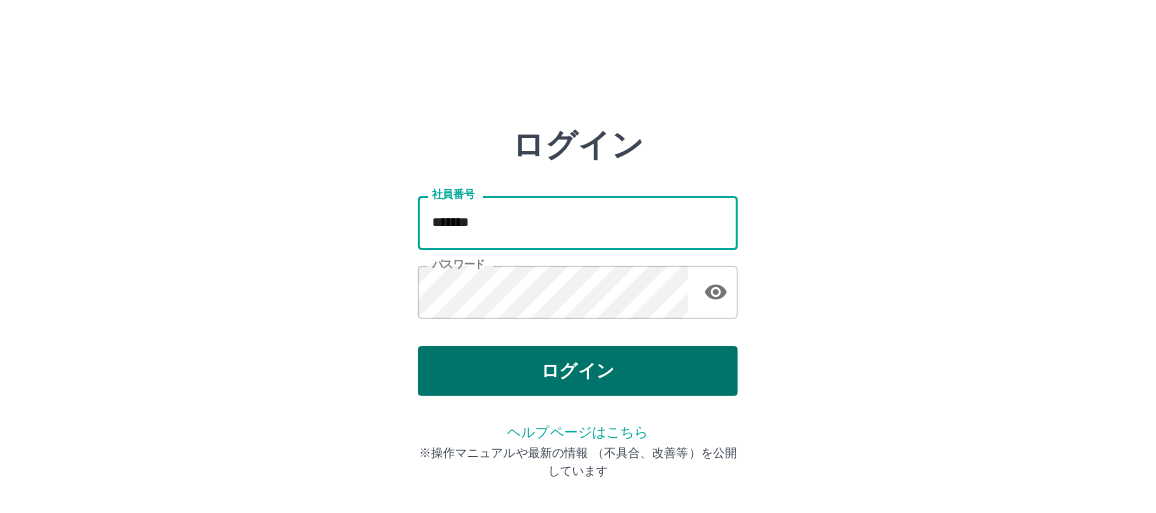 type on "*******" 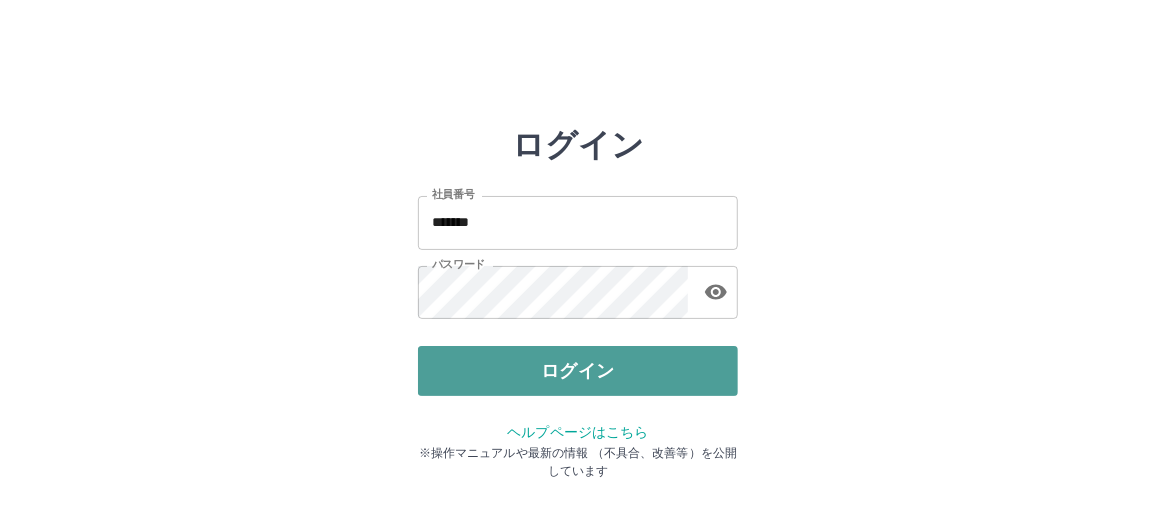 click on "ログイン" at bounding box center [578, 371] 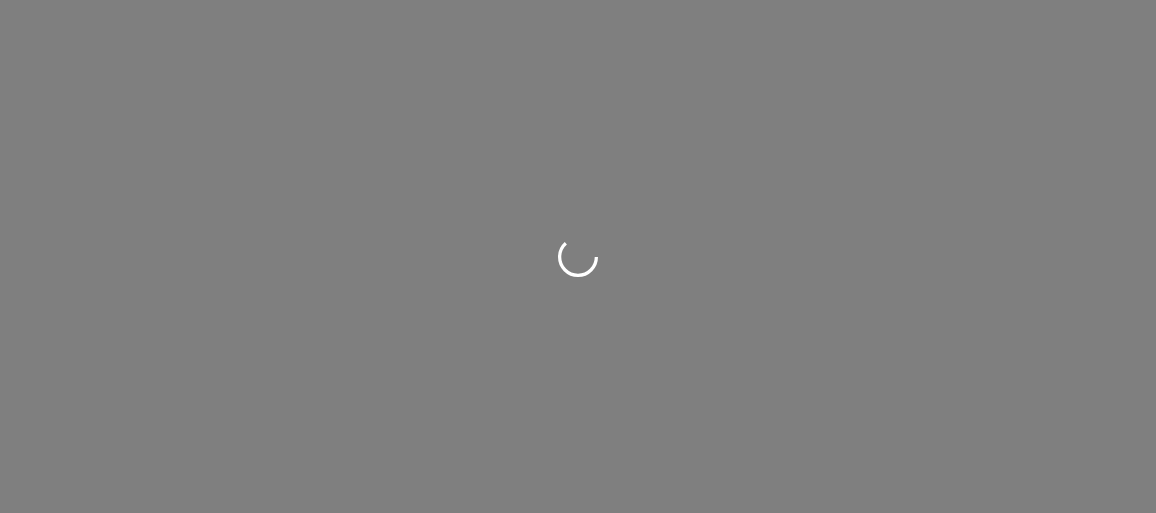 scroll, scrollTop: 0, scrollLeft: 0, axis: both 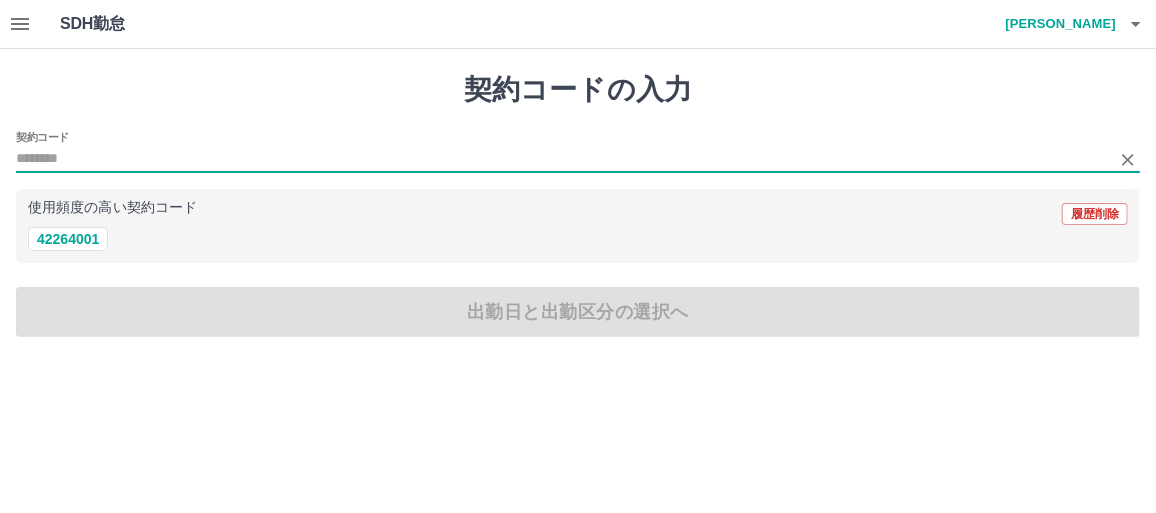 click on "契約コード" at bounding box center [563, 159] 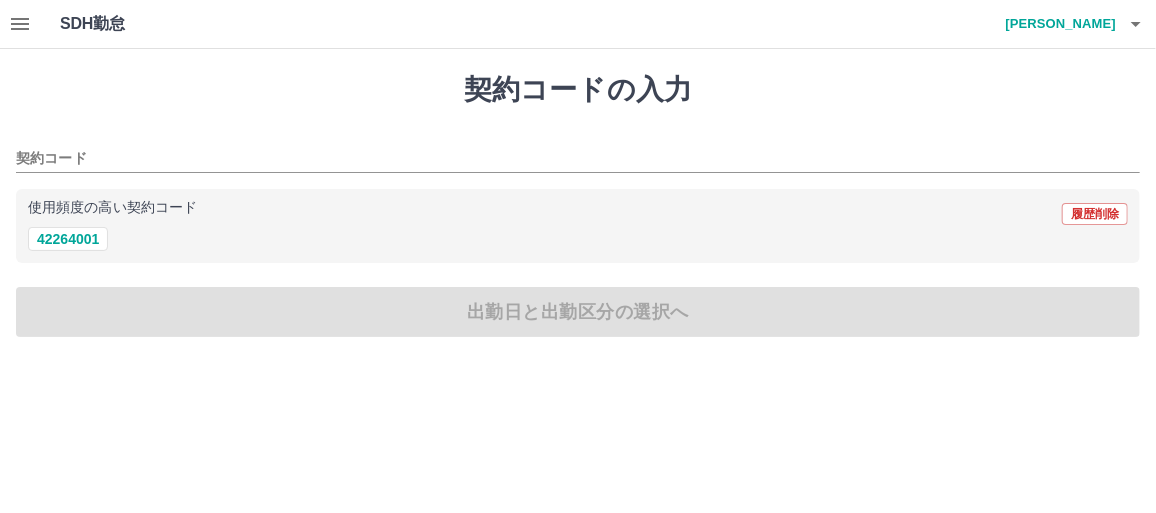 click on "SDH勤怠 本多　清美 契約コードの入力 契約コード 使用頻度の高い契約コード 履歴削除 42264001 出勤日と出勤区分の選択へ SDH勤怠" at bounding box center [578, 180] 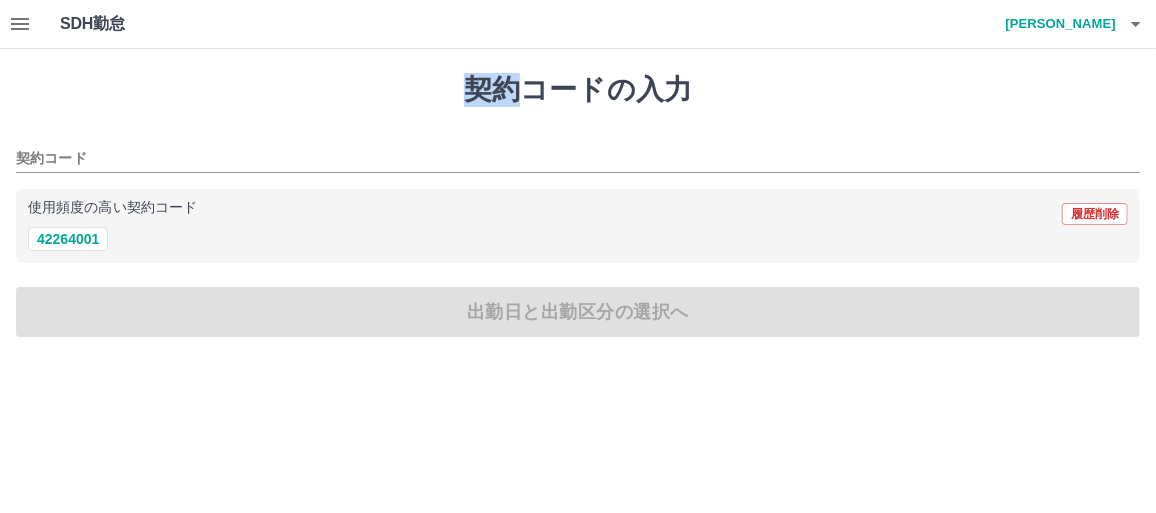 click on "SDH勤怠 本多　清美 契約コードの入力 契約コード 使用頻度の高い契約コード 履歴削除 42264001 出勤日と出勤区分の選択へ SDH勤怠" at bounding box center (578, 180) 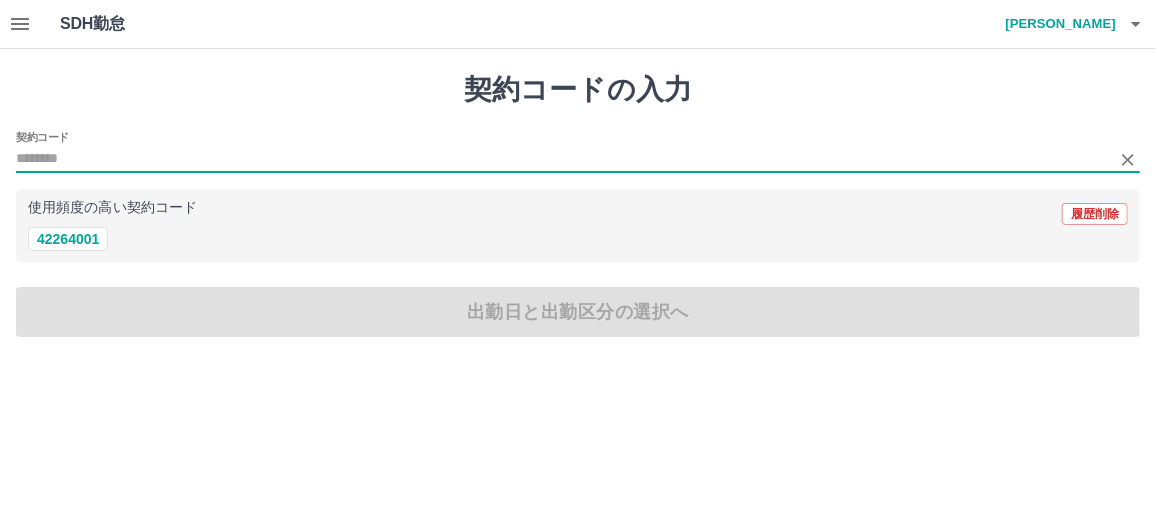 drag, startPoint x: 0, startPoint y: 74, endPoint x: 38, endPoint y: 159, distance: 93.10747 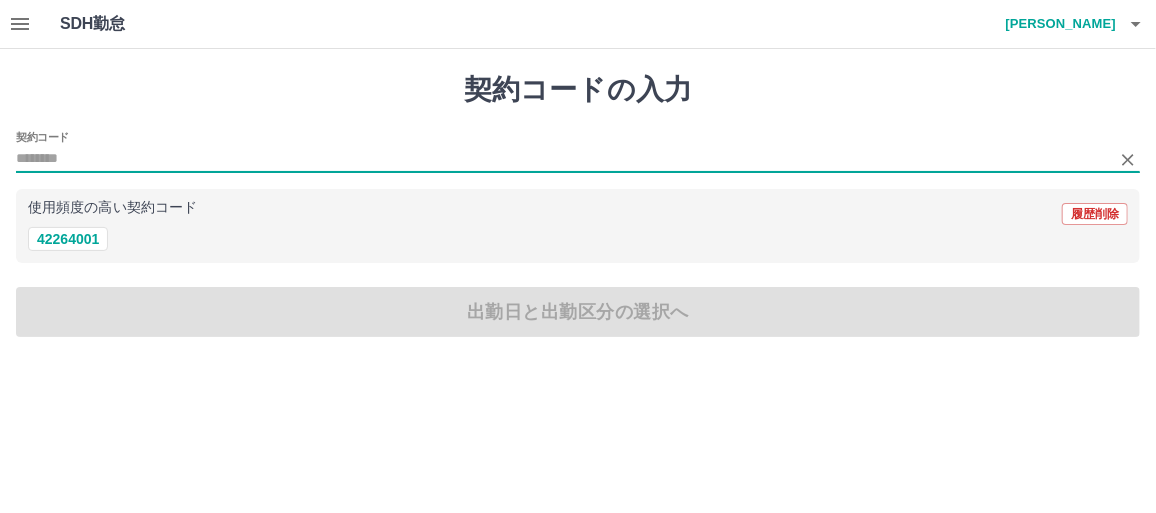 click on "契約コード" at bounding box center [563, 159] 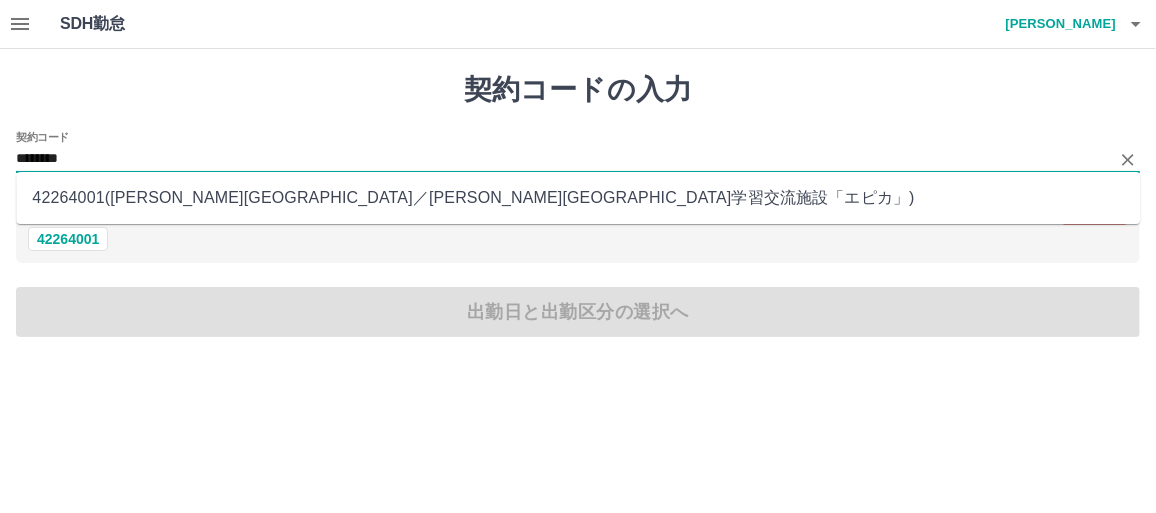 click on "42264001  ( 平泉町 ／ 平泉町学習交流施設「エピカ」 )" at bounding box center [578, 198] 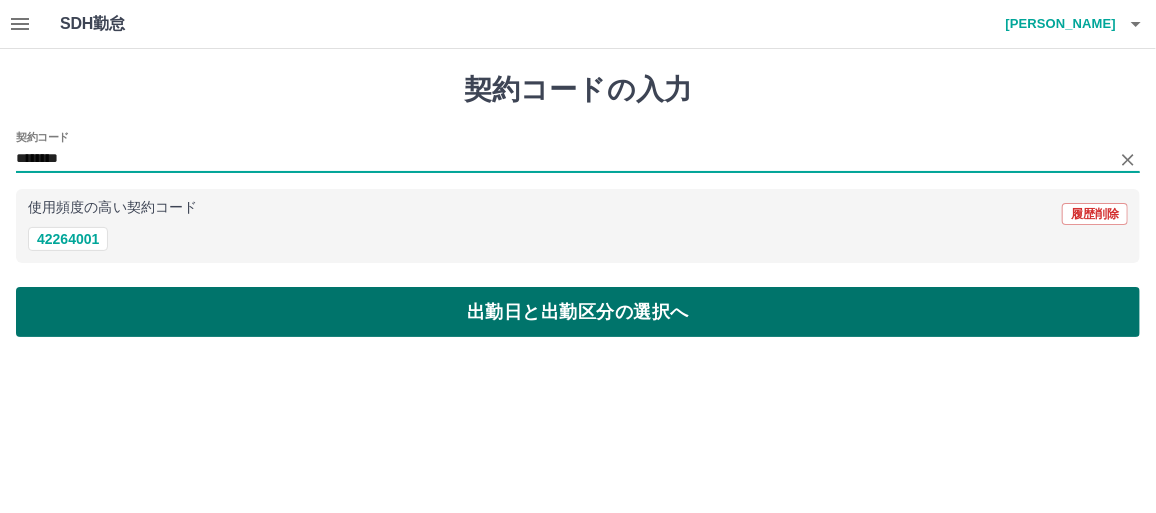 type on "********" 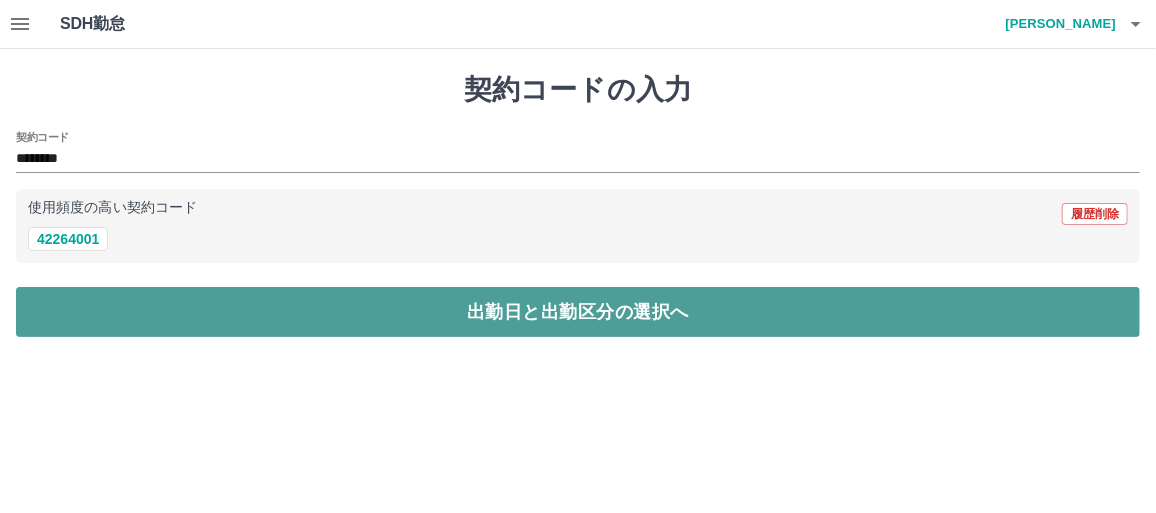 click on "出勤日と出勤区分の選択へ" at bounding box center (578, 312) 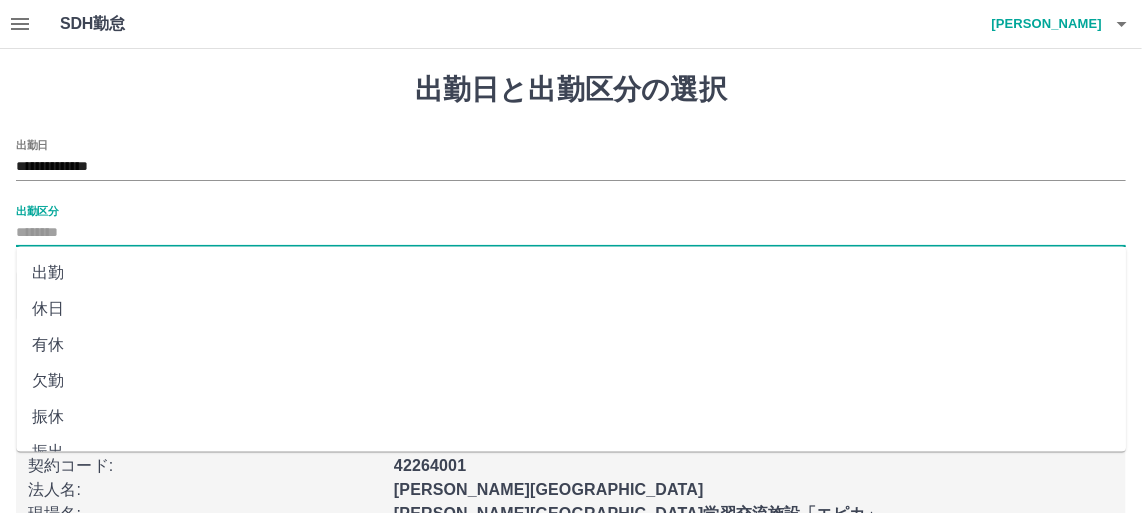 click on "出勤区分" at bounding box center [571, 233] 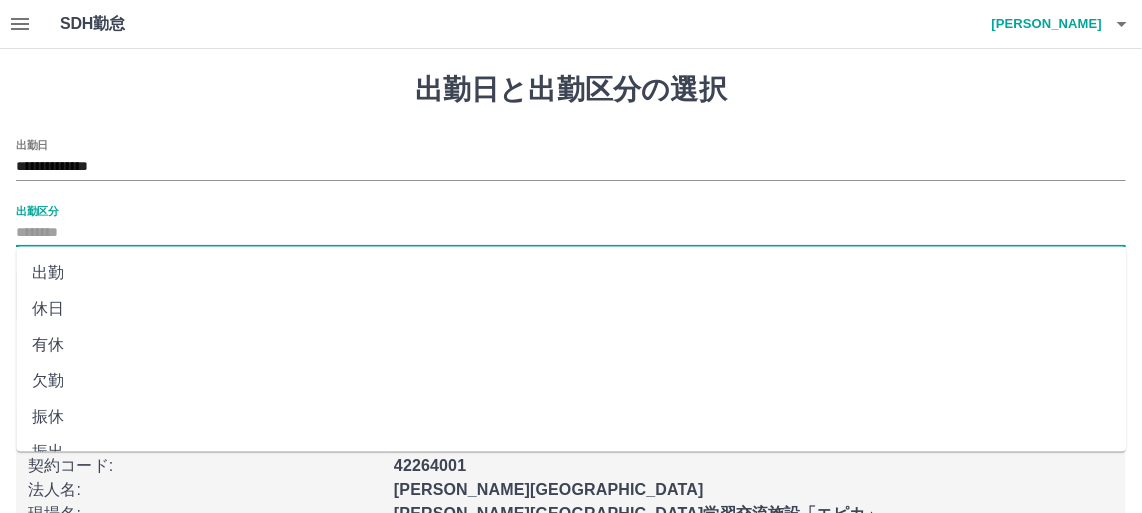 click on "休日" at bounding box center (571, 309) 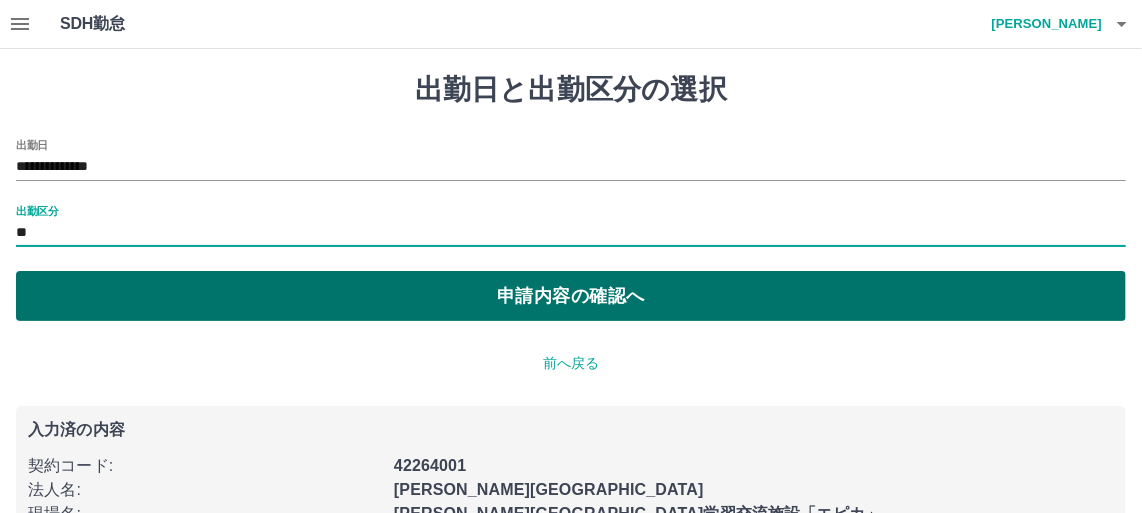 click on "申請内容の確認へ" at bounding box center (571, 296) 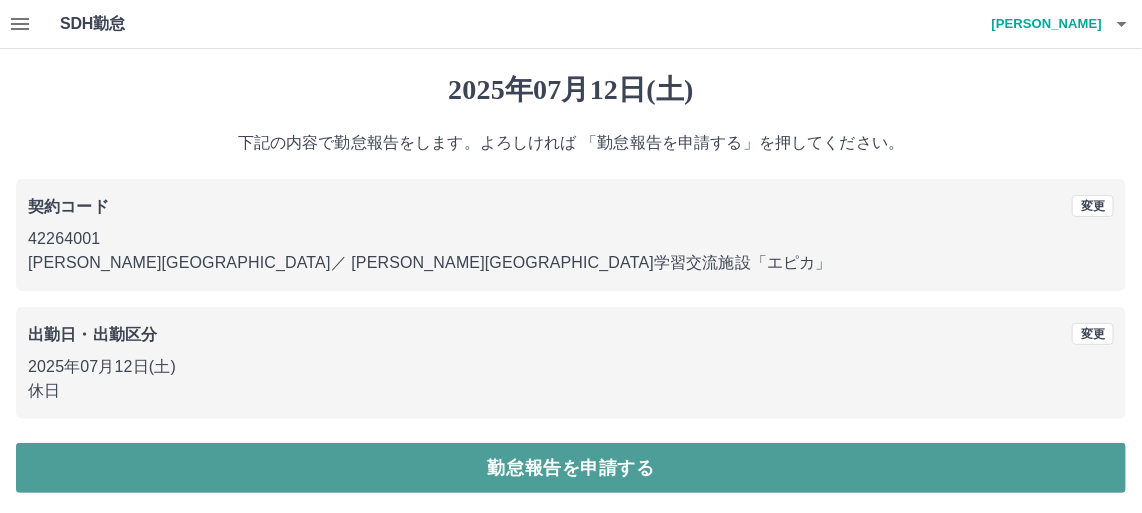 click on "勤怠報告を申請する" at bounding box center [571, 468] 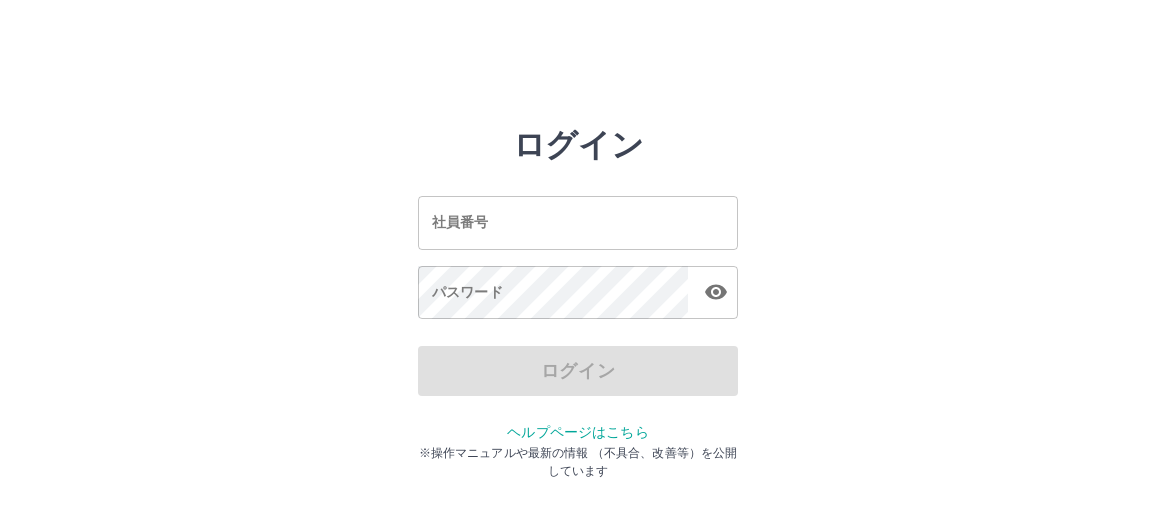 scroll, scrollTop: 0, scrollLeft: 0, axis: both 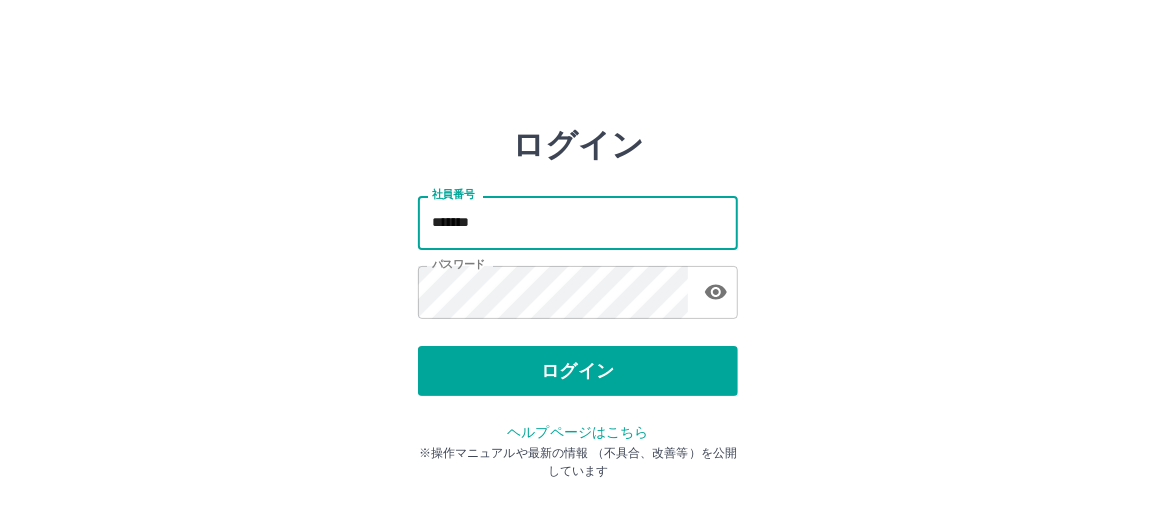 click on "*******" at bounding box center (578, 222) 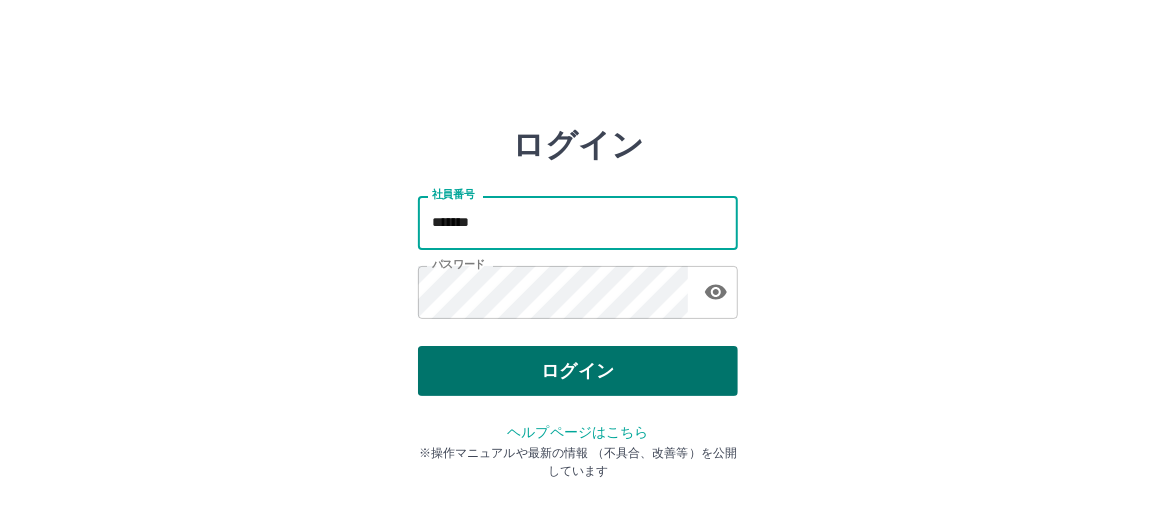 type on "*******" 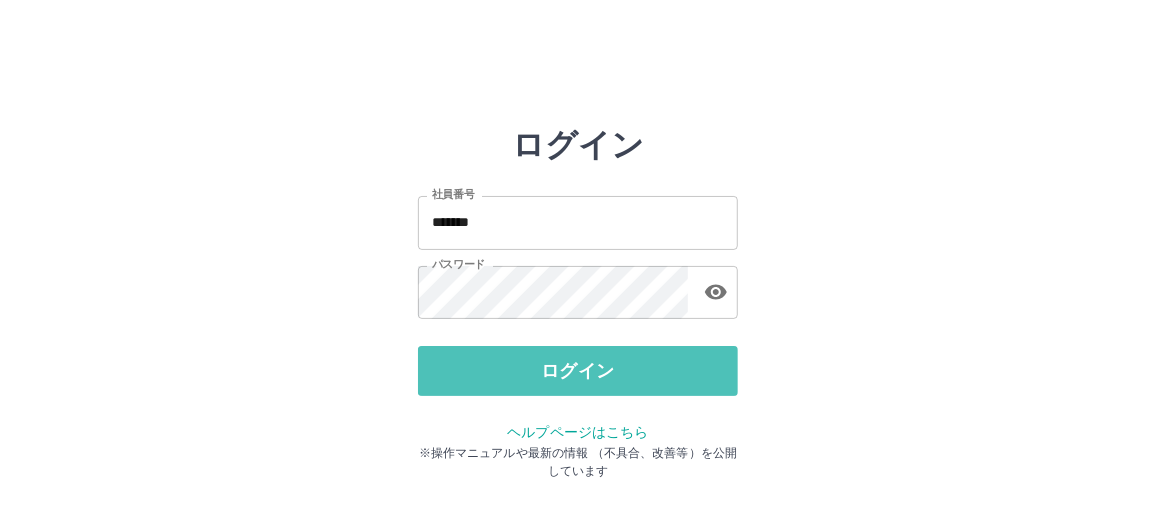 drag, startPoint x: 594, startPoint y: 369, endPoint x: 533, endPoint y: 297, distance: 94.36631 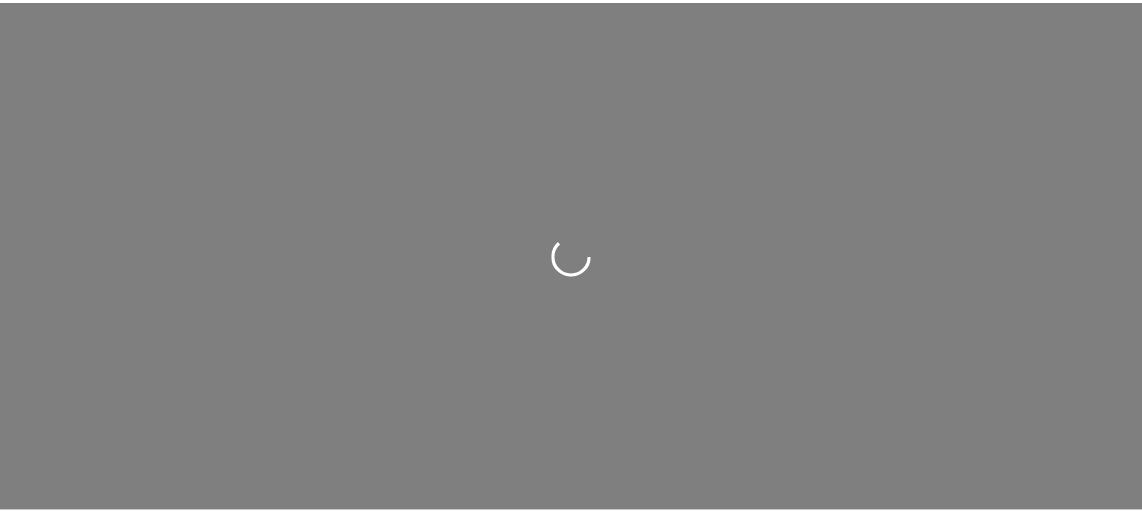scroll, scrollTop: 0, scrollLeft: 0, axis: both 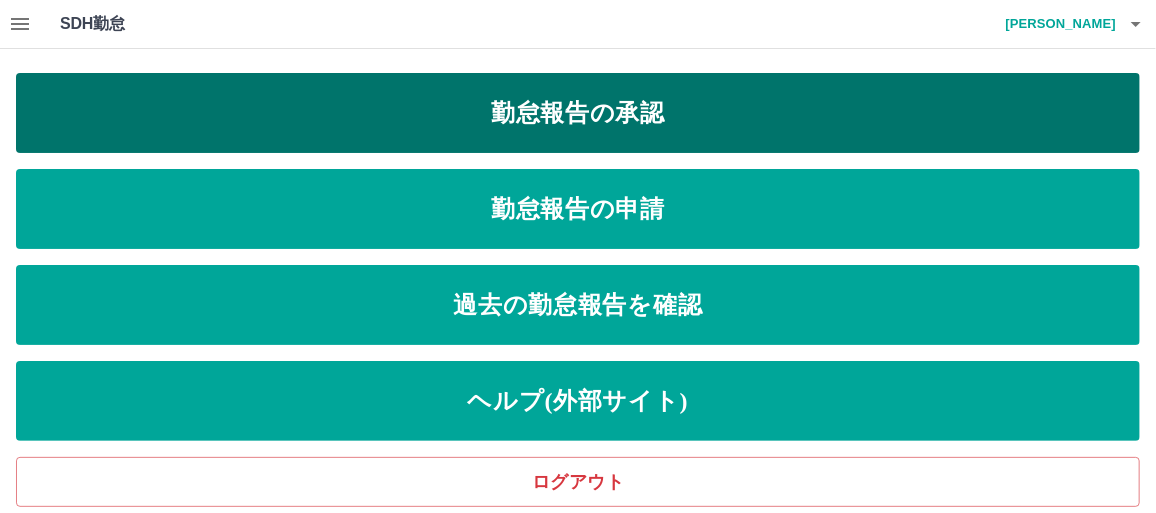 click on "勤怠報告の承認" at bounding box center (578, 113) 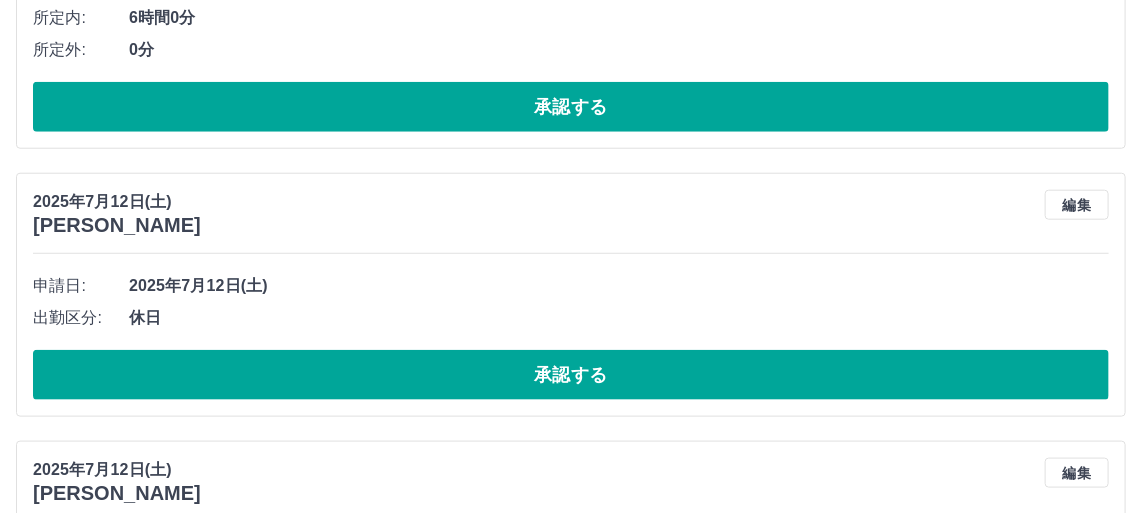 scroll, scrollTop: 636, scrollLeft: 0, axis: vertical 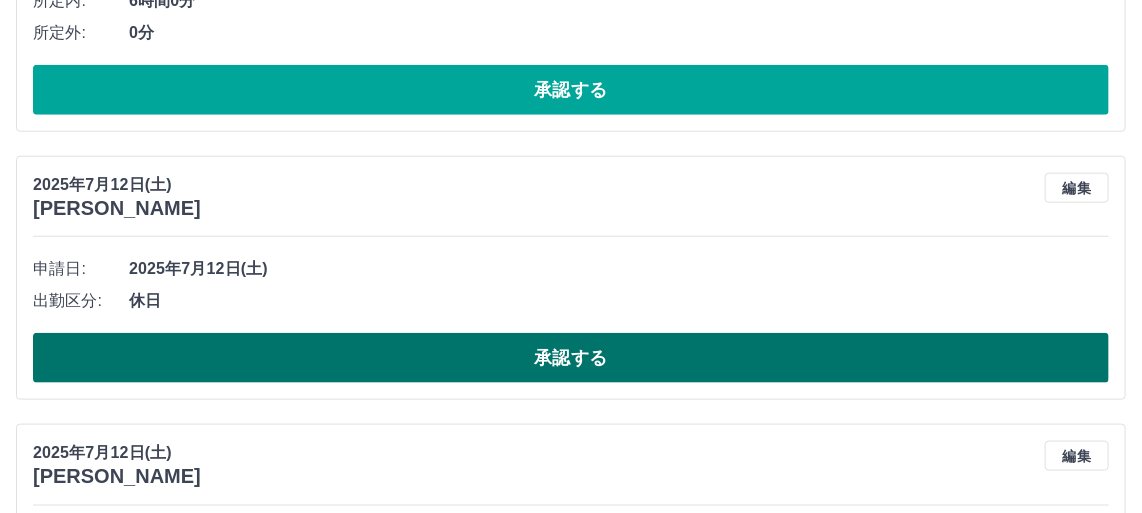 click on "承認する" at bounding box center (571, 358) 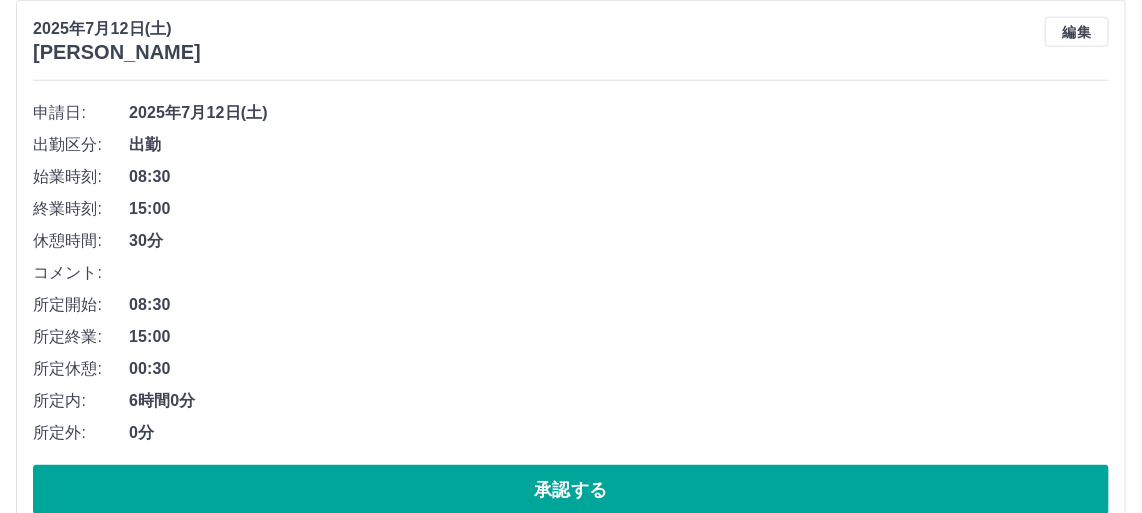 scroll, scrollTop: 909, scrollLeft: 0, axis: vertical 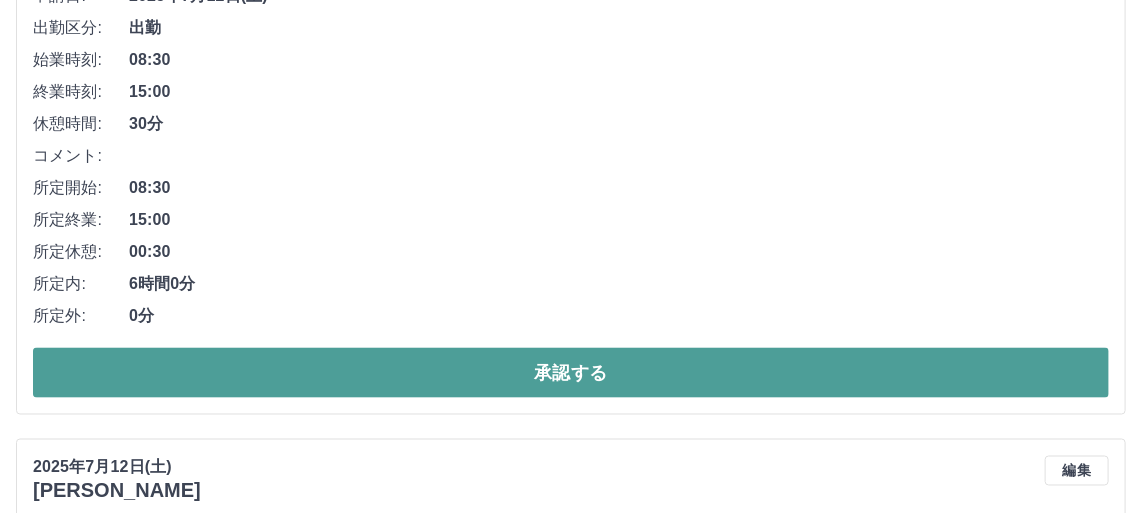 click on "承認する" at bounding box center [571, 373] 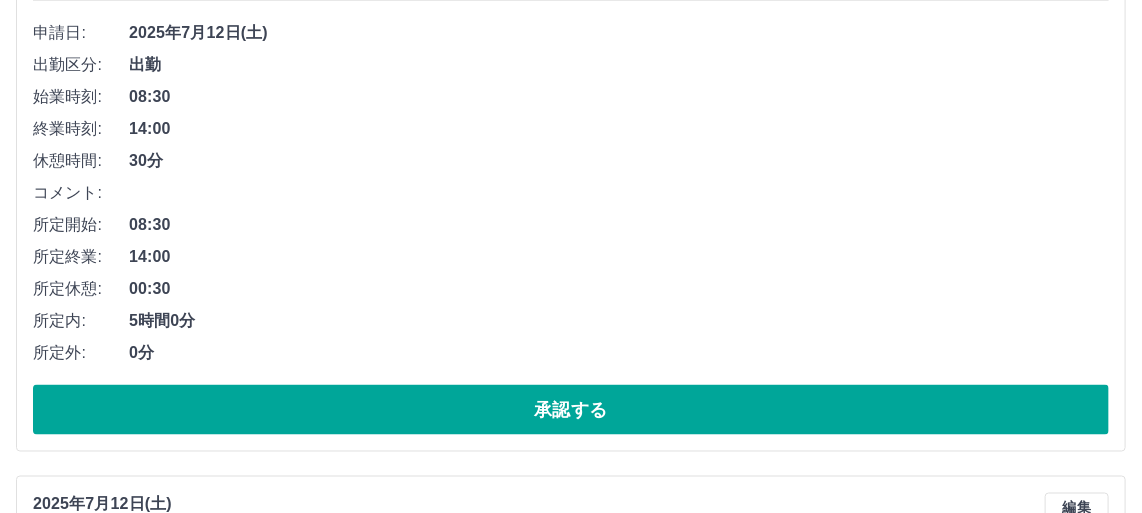 scroll, scrollTop: 990, scrollLeft: 0, axis: vertical 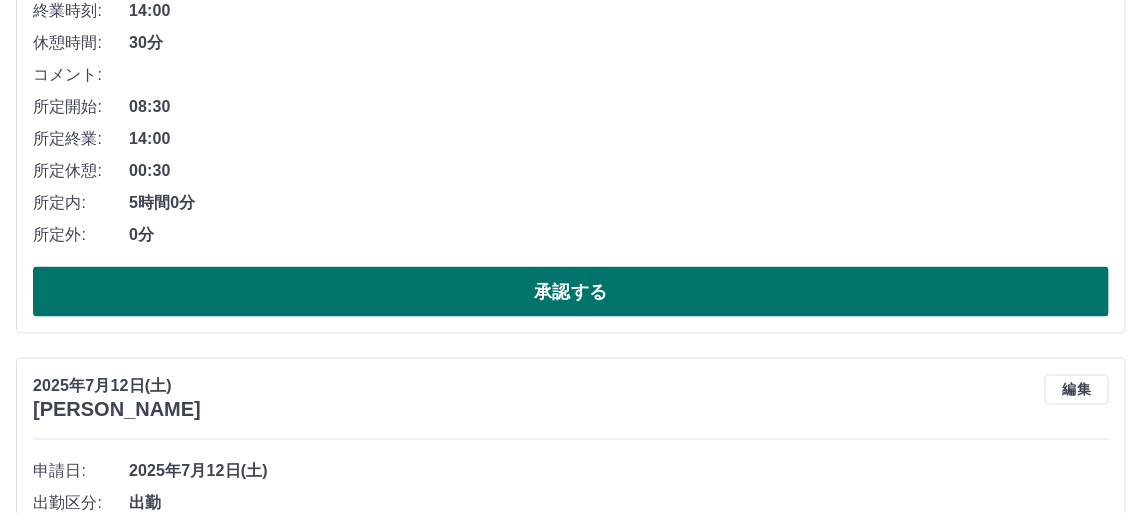 click on "承認する" at bounding box center (571, 292) 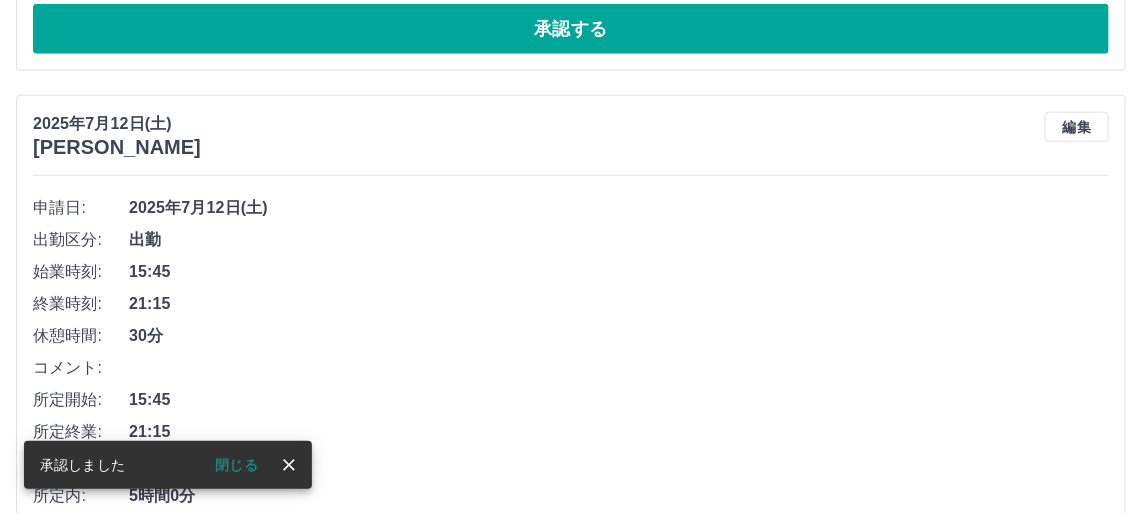 scroll, scrollTop: 799, scrollLeft: 0, axis: vertical 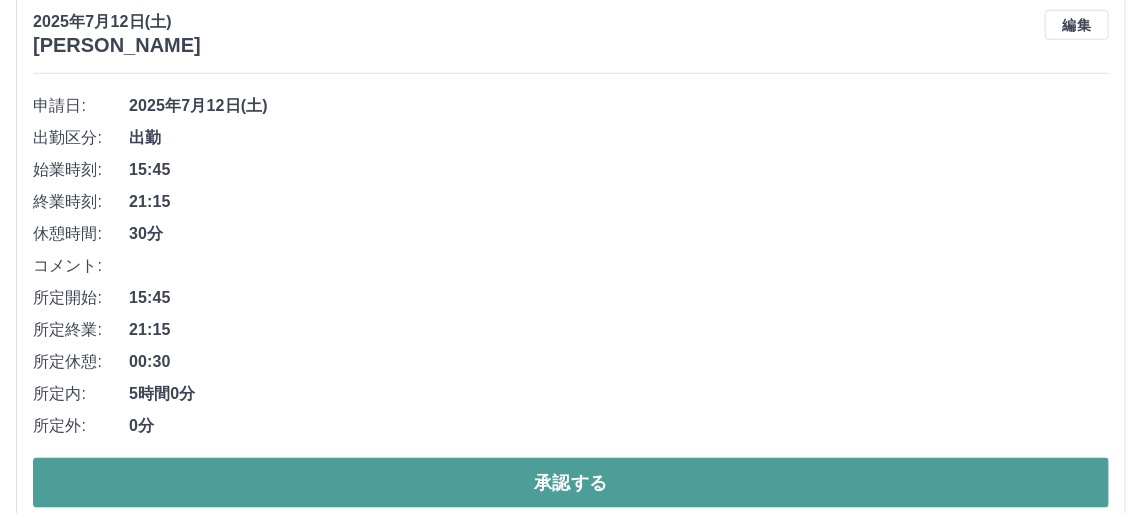 click on "承認する" at bounding box center (571, 483) 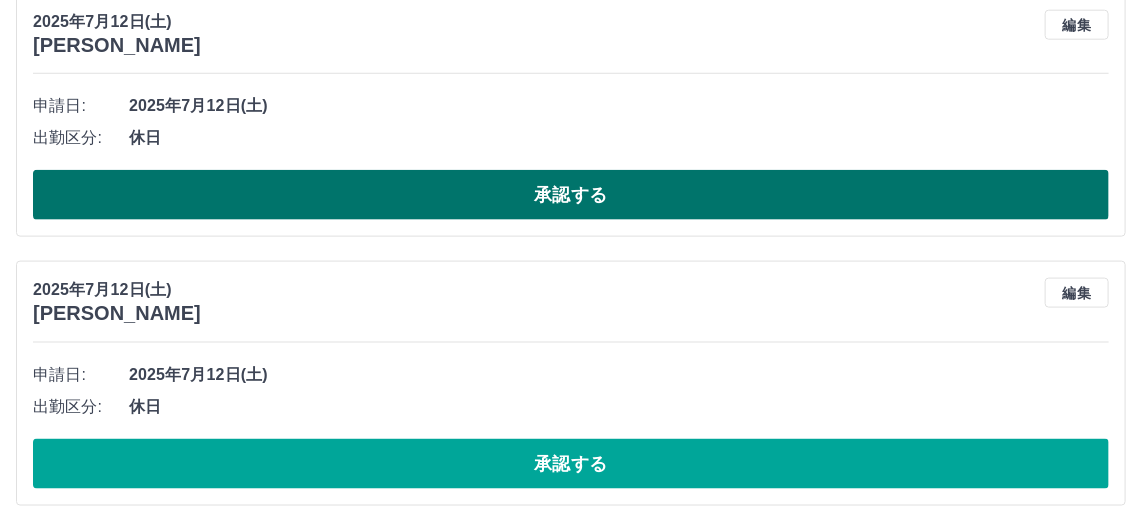 click on "承認する" at bounding box center (571, 195) 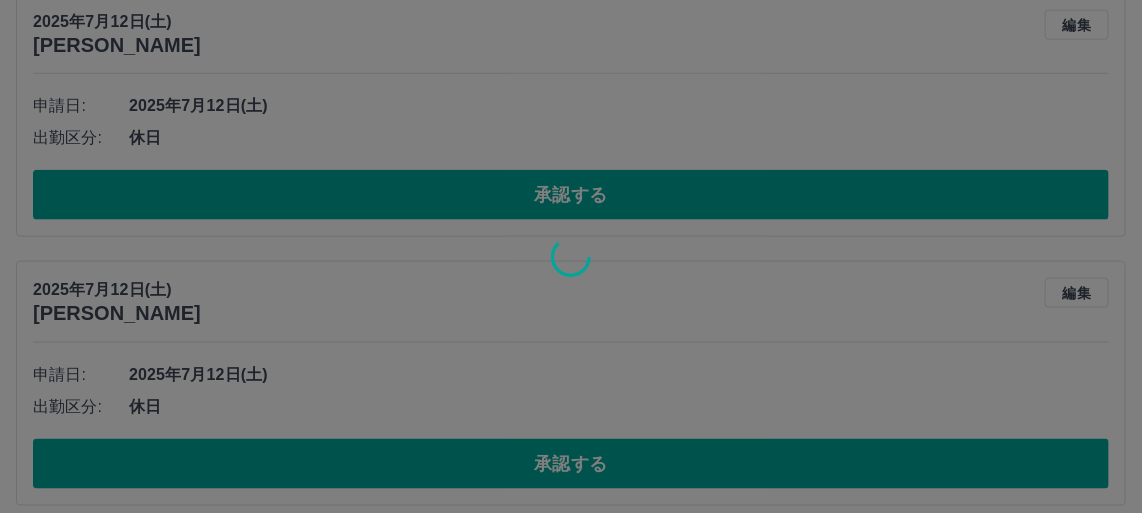 scroll, scrollTop: 532, scrollLeft: 0, axis: vertical 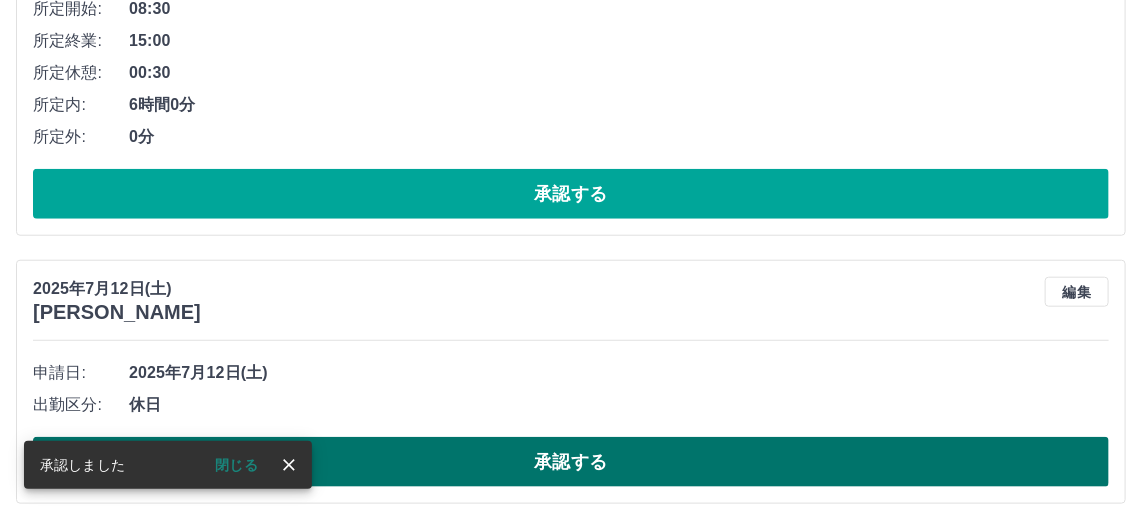 click on "承認する" at bounding box center [571, 462] 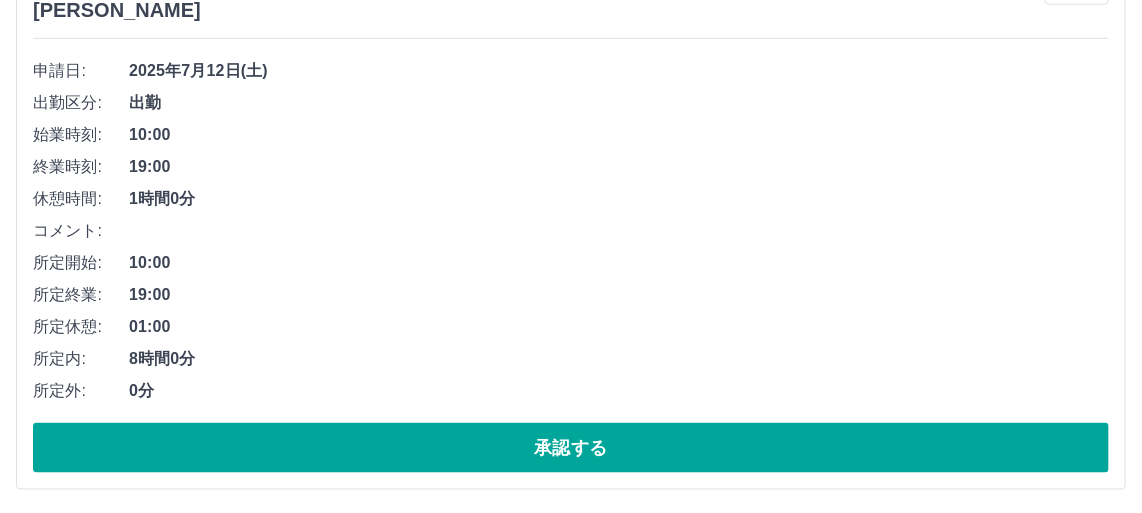 scroll, scrollTop: 805, scrollLeft: 0, axis: vertical 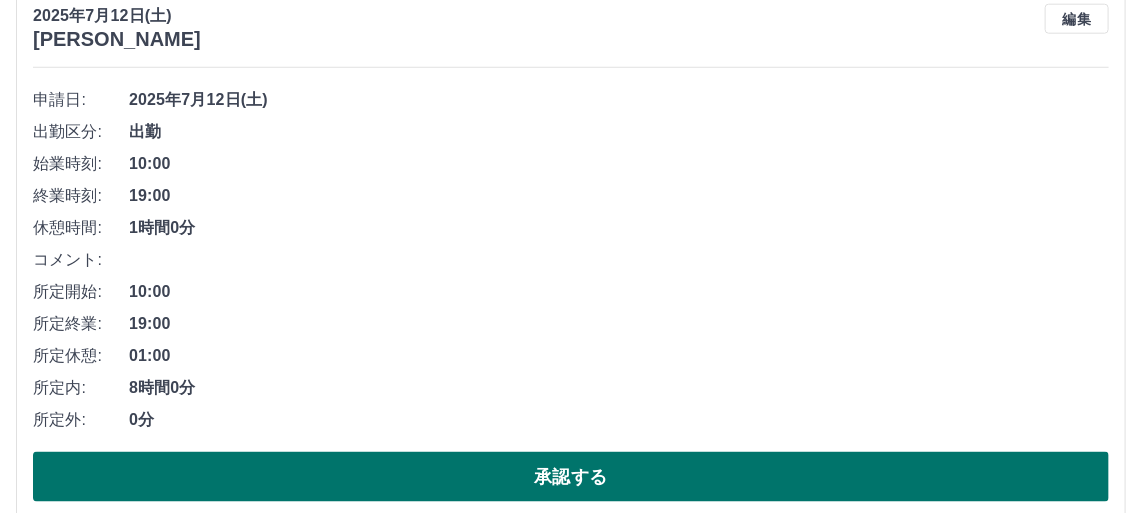 click on "承認する" at bounding box center [571, 477] 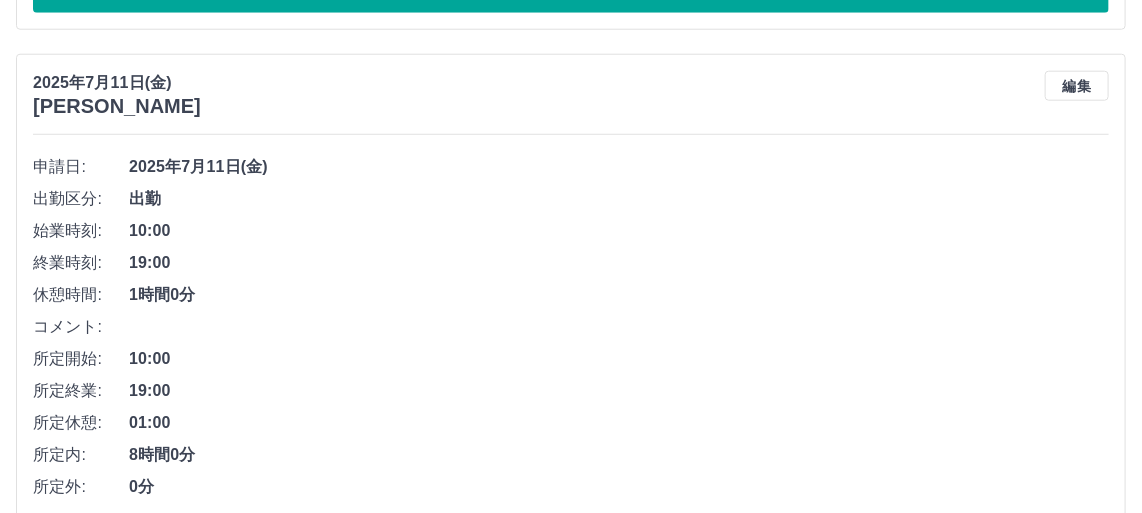 scroll, scrollTop: 887, scrollLeft: 0, axis: vertical 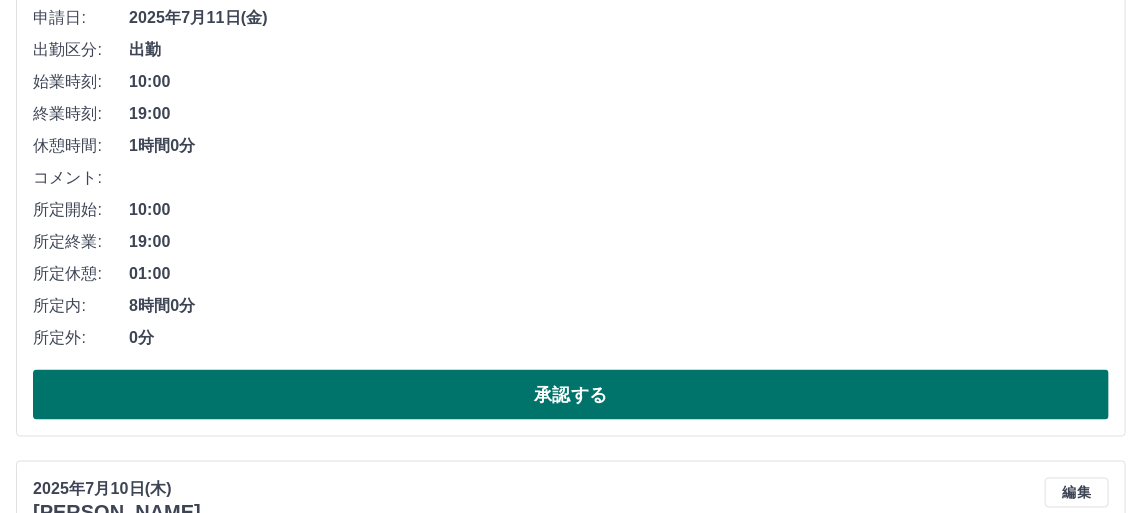 click on "承認する" at bounding box center [571, 395] 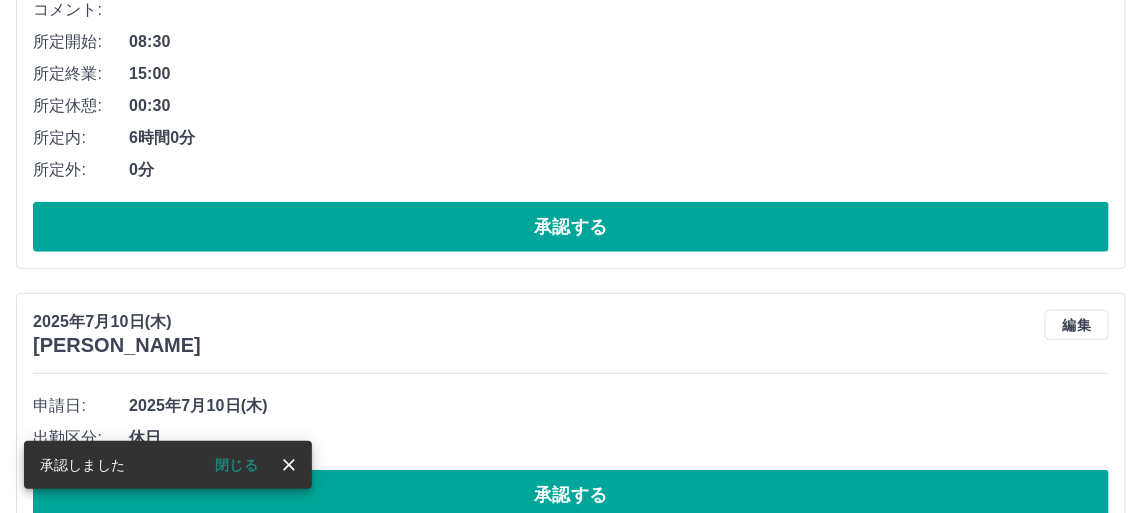 scroll, scrollTop: 605, scrollLeft: 0, axis: vertical 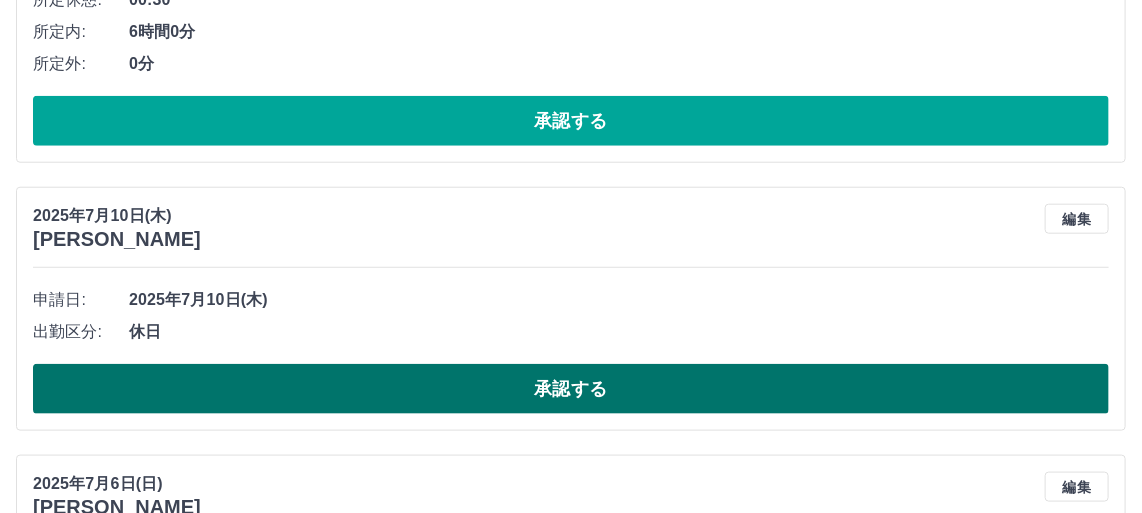 click on "承認する" at bounding box center (571, 389) 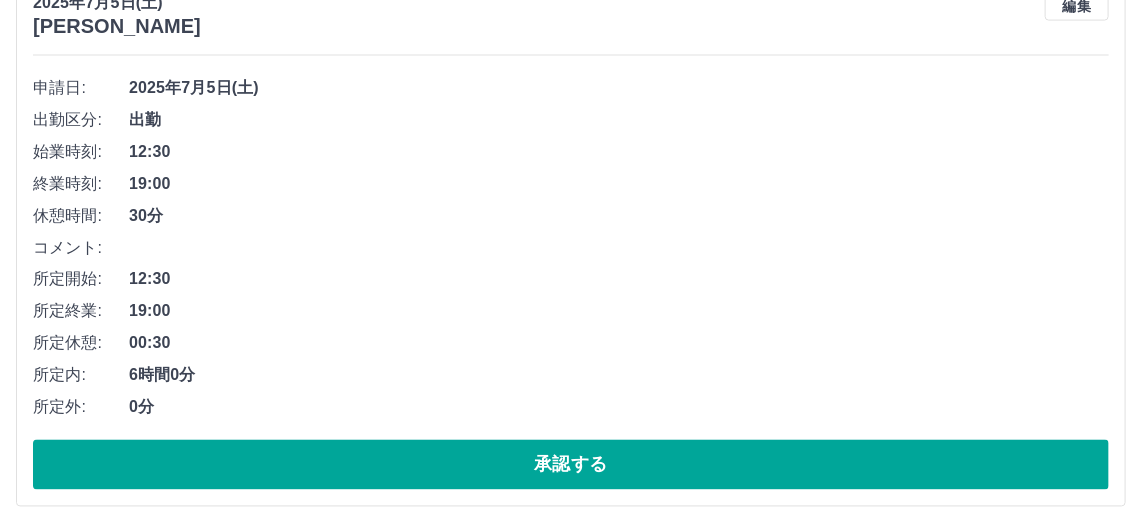 scroll, scrollTop: 1059, scrollLeft: 0, axis: vertical 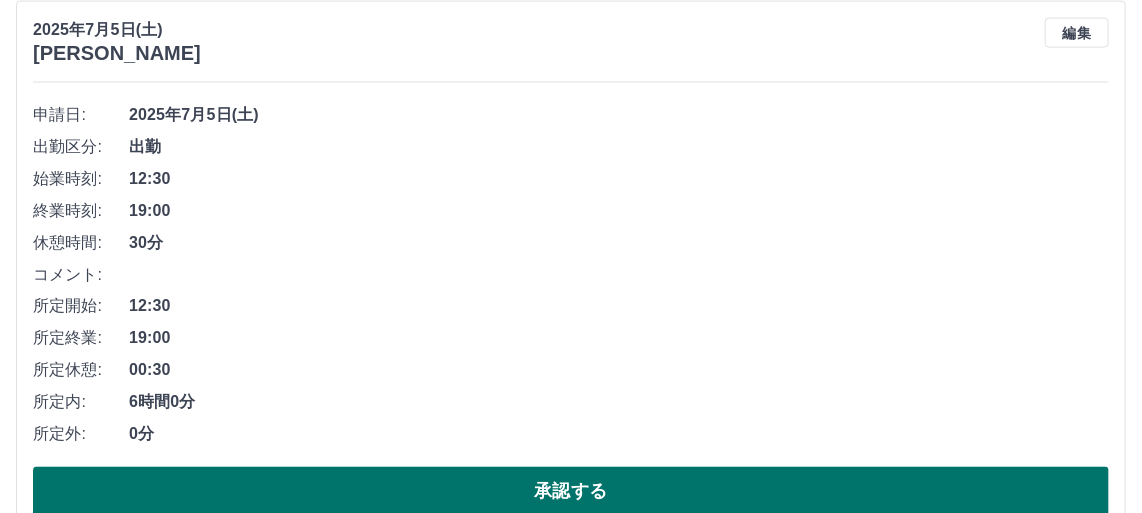 click on "承認する" at bounding box center (571, 492) 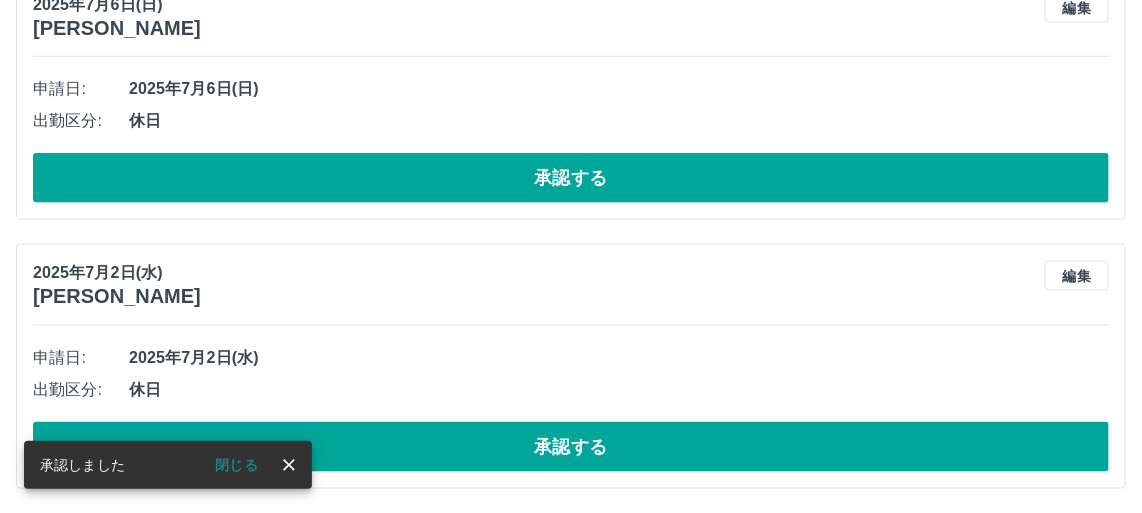 scroll, scrollTop: 812, scrollLeft: 0, axis: vertical 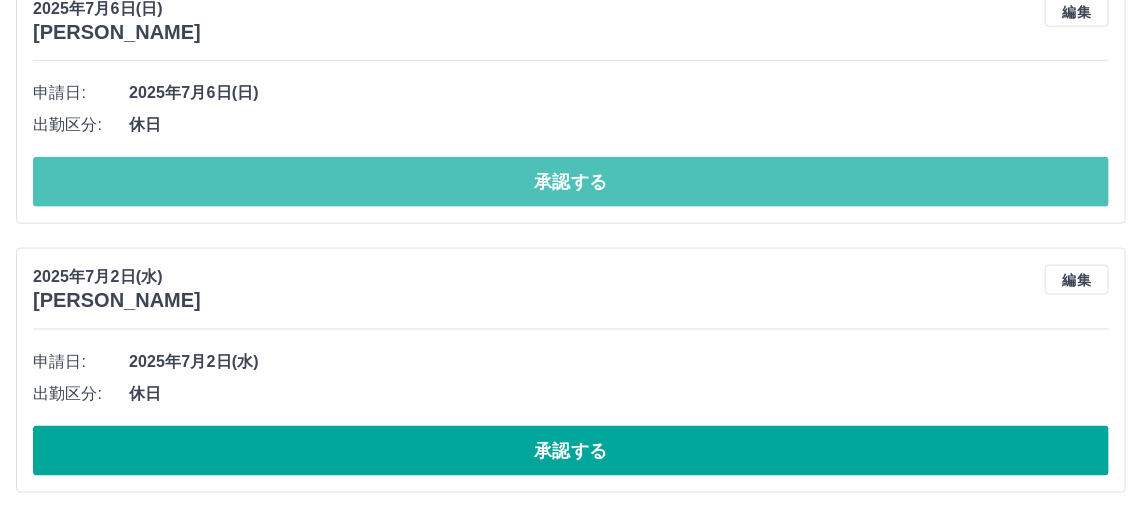 click on "承認する" at bounding box center (571, 182) 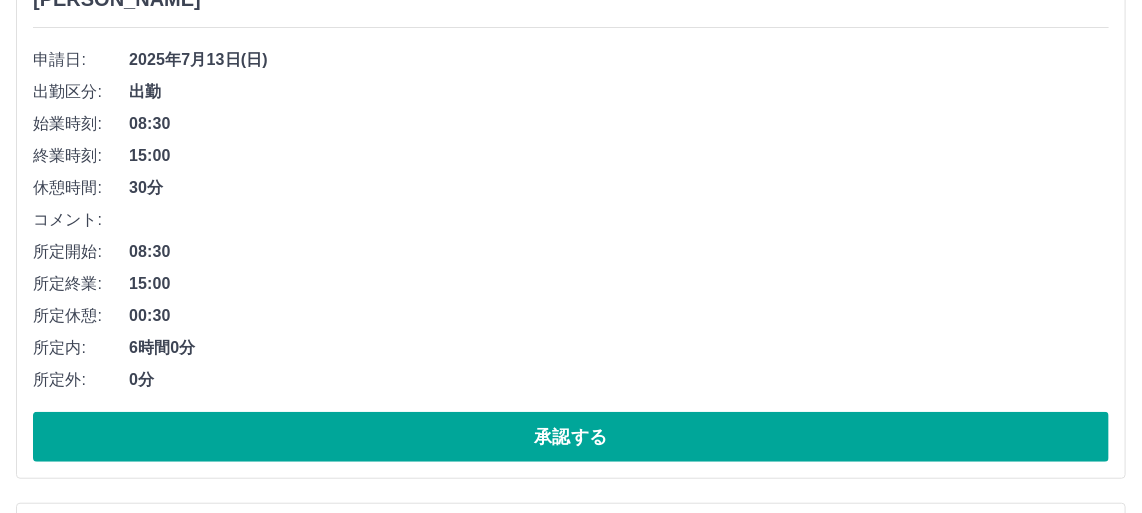 scroll, scrollTop: 454, scrollLeft: 0, axis: vertical 